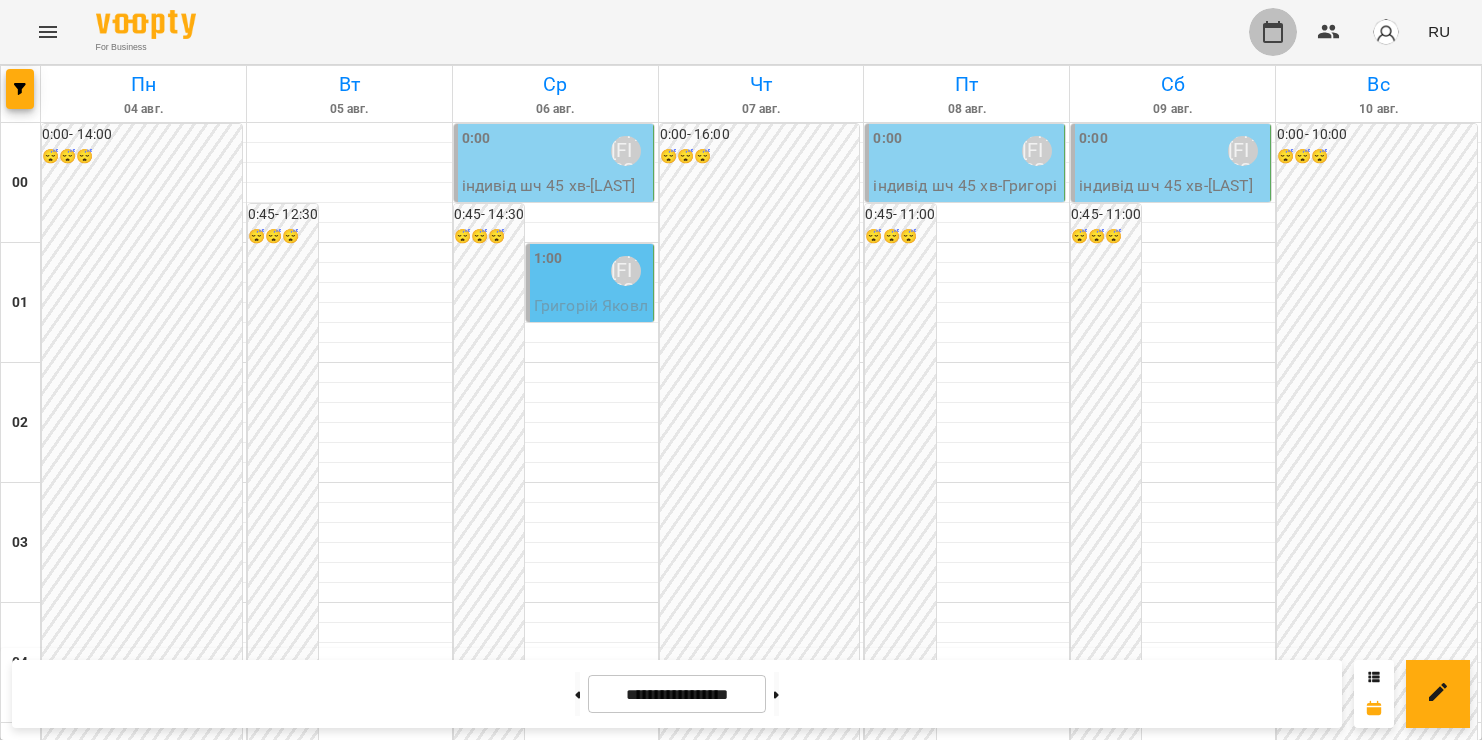 scroll, scrollTop: 0, scrollLeft: 0, axis: both 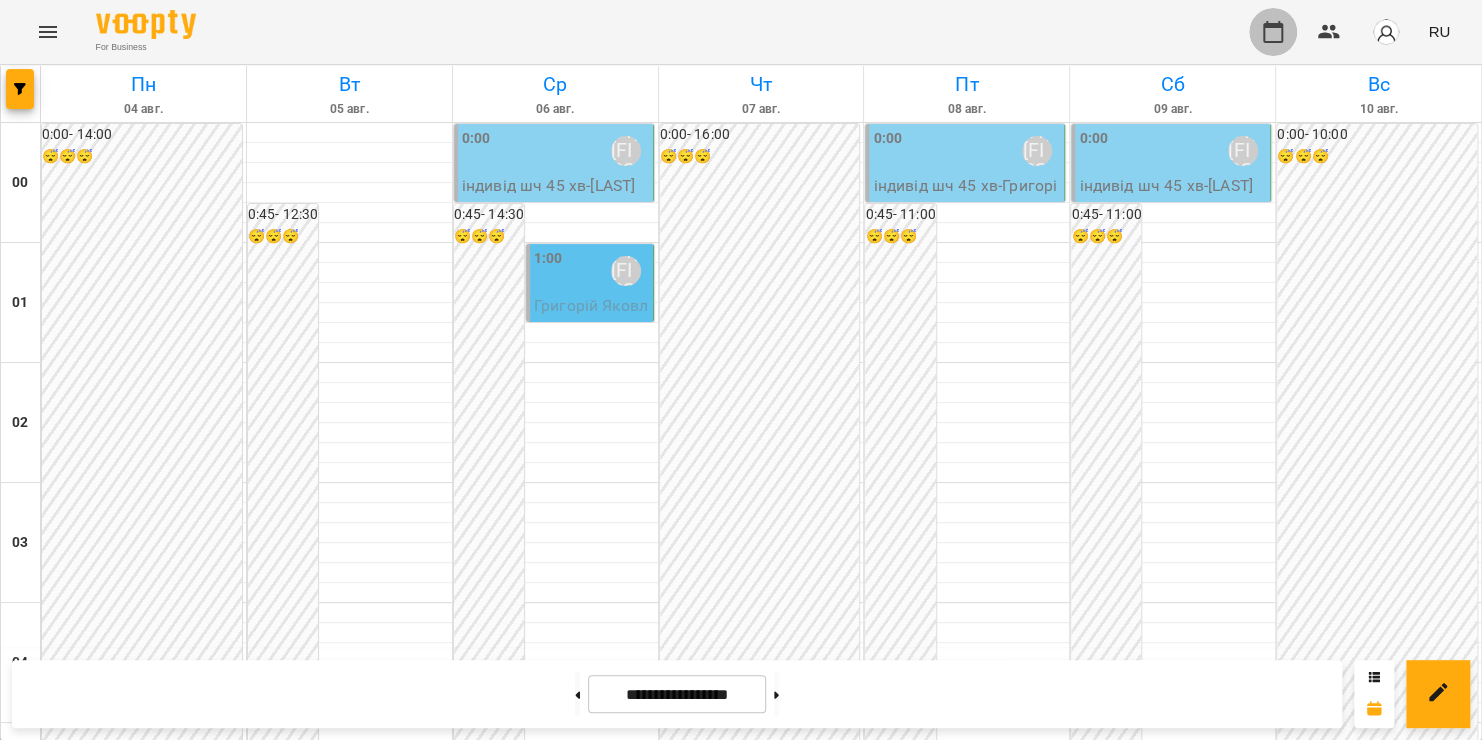 click 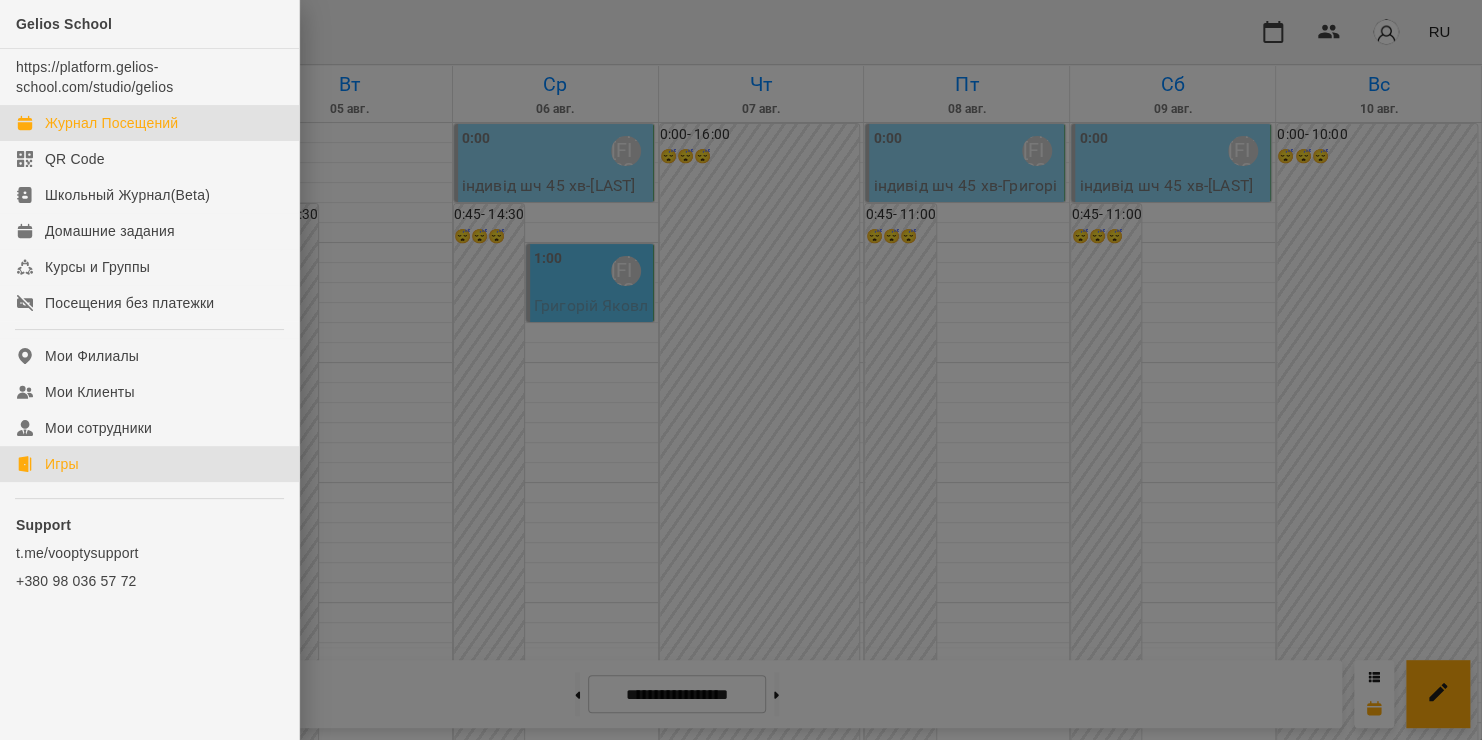 click on "Игры" 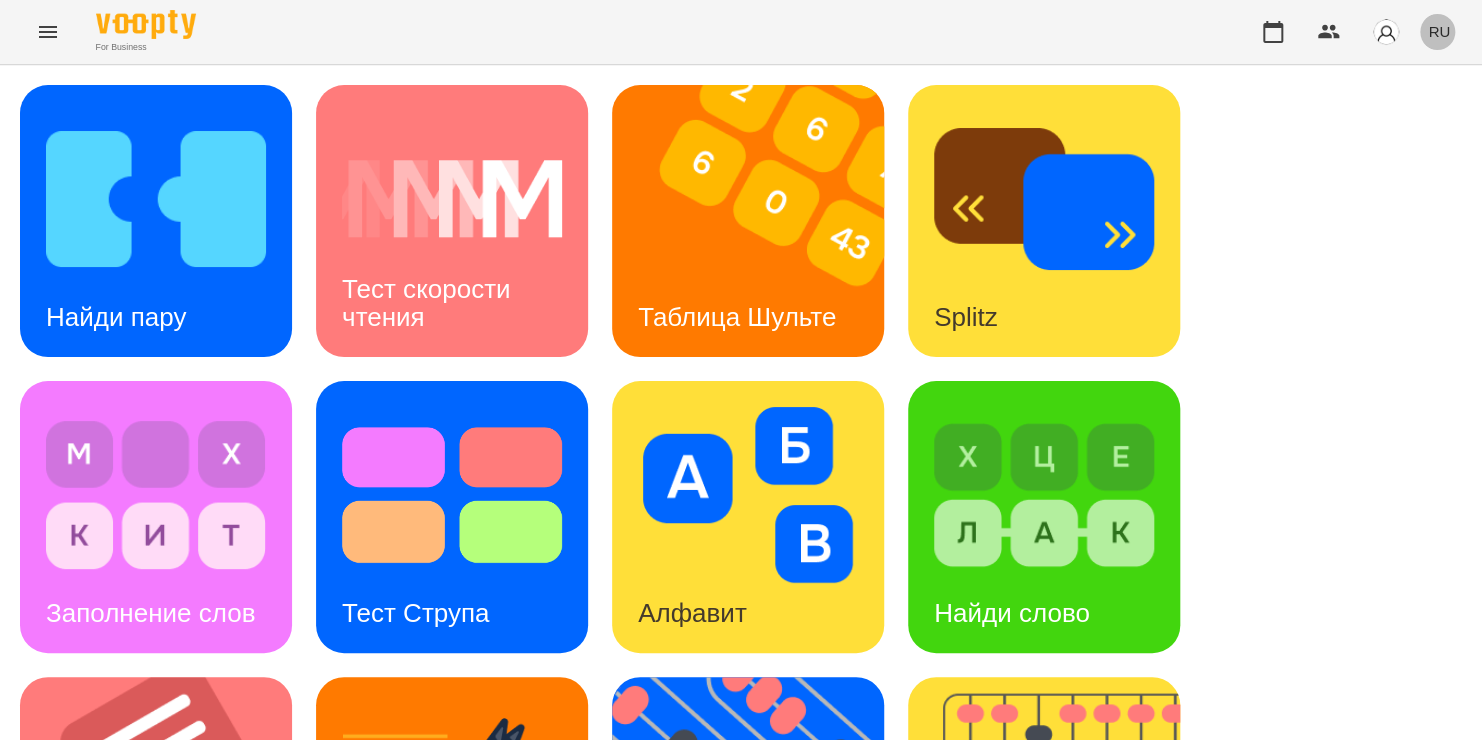 click on "RU" at bounding box center [1439, 31] 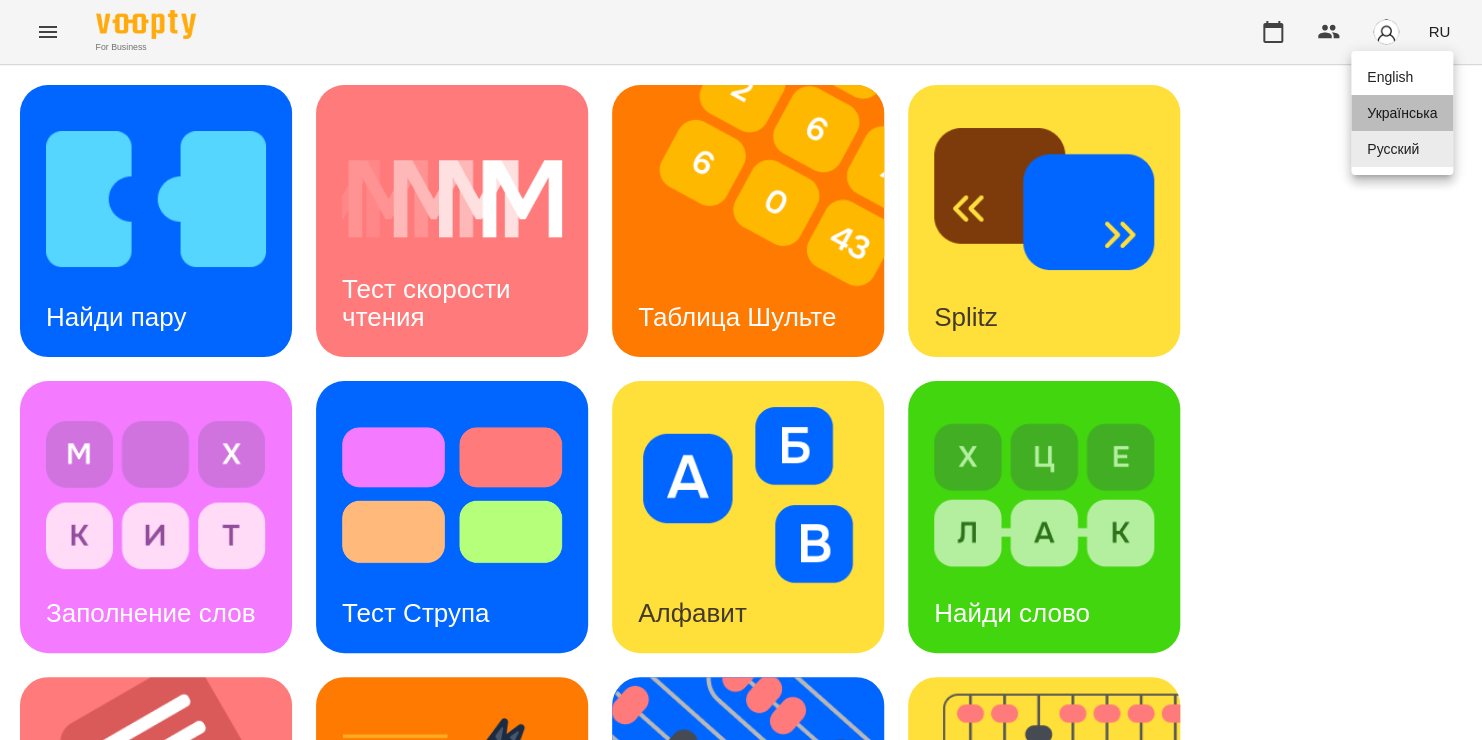 click on "Українська" at bounding box center (1402, 113) 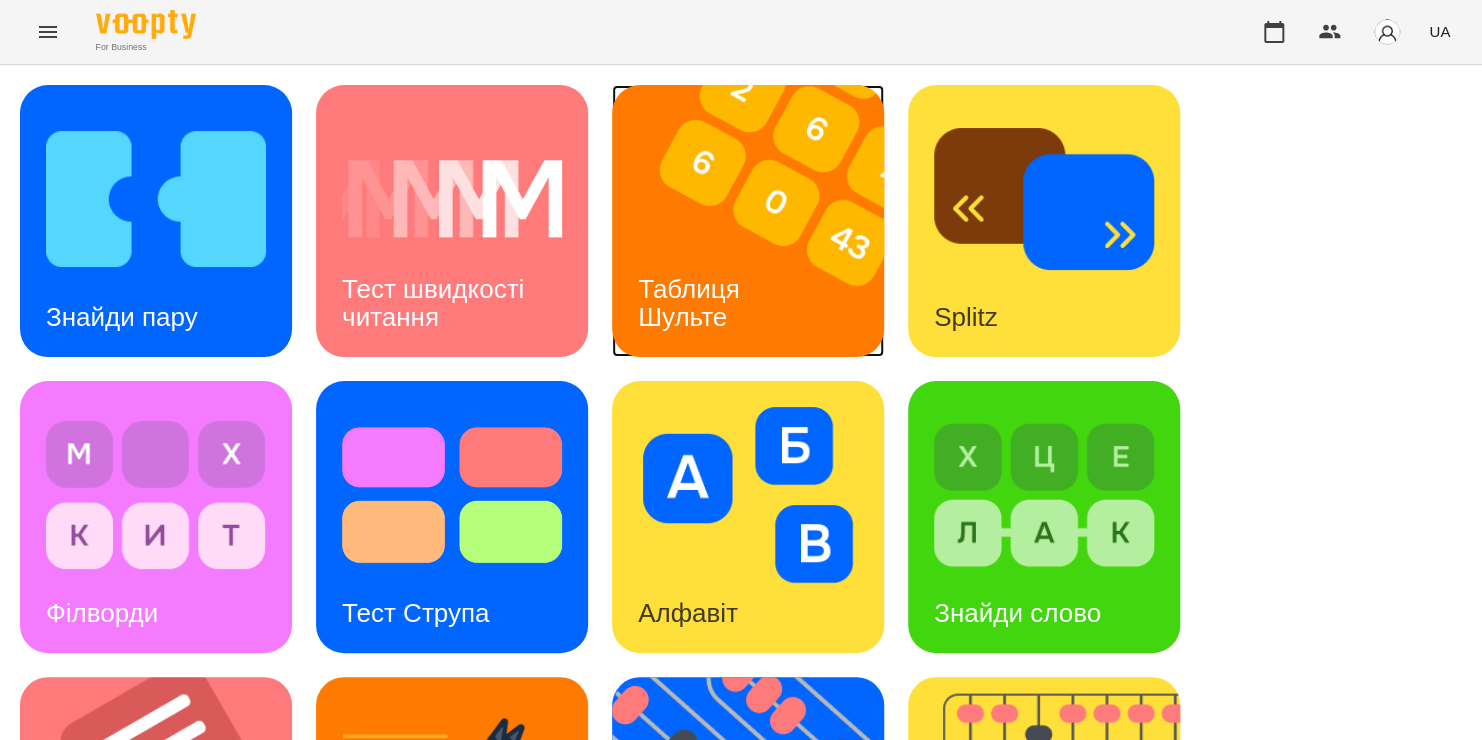 click at bounding box center (760, 221) 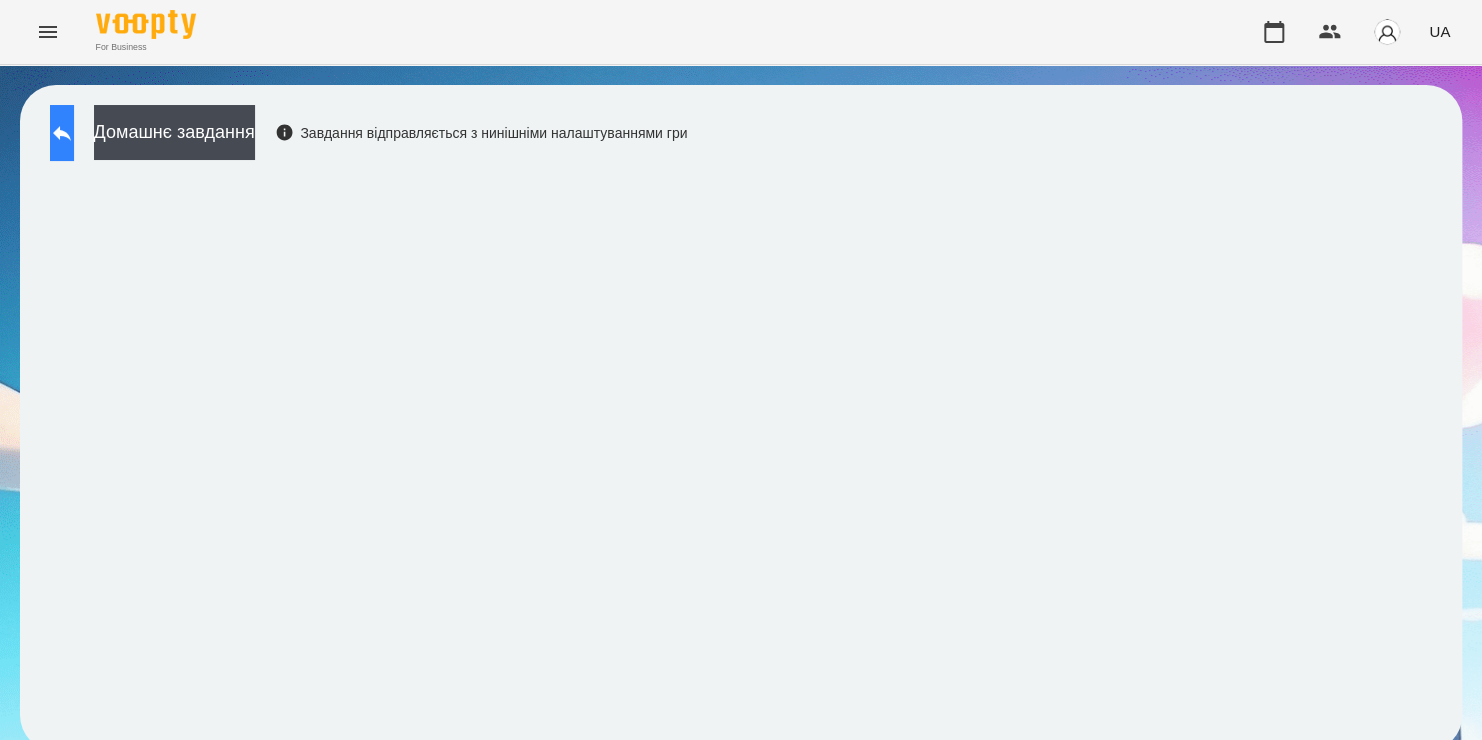 click at bounding box center (62, 133) 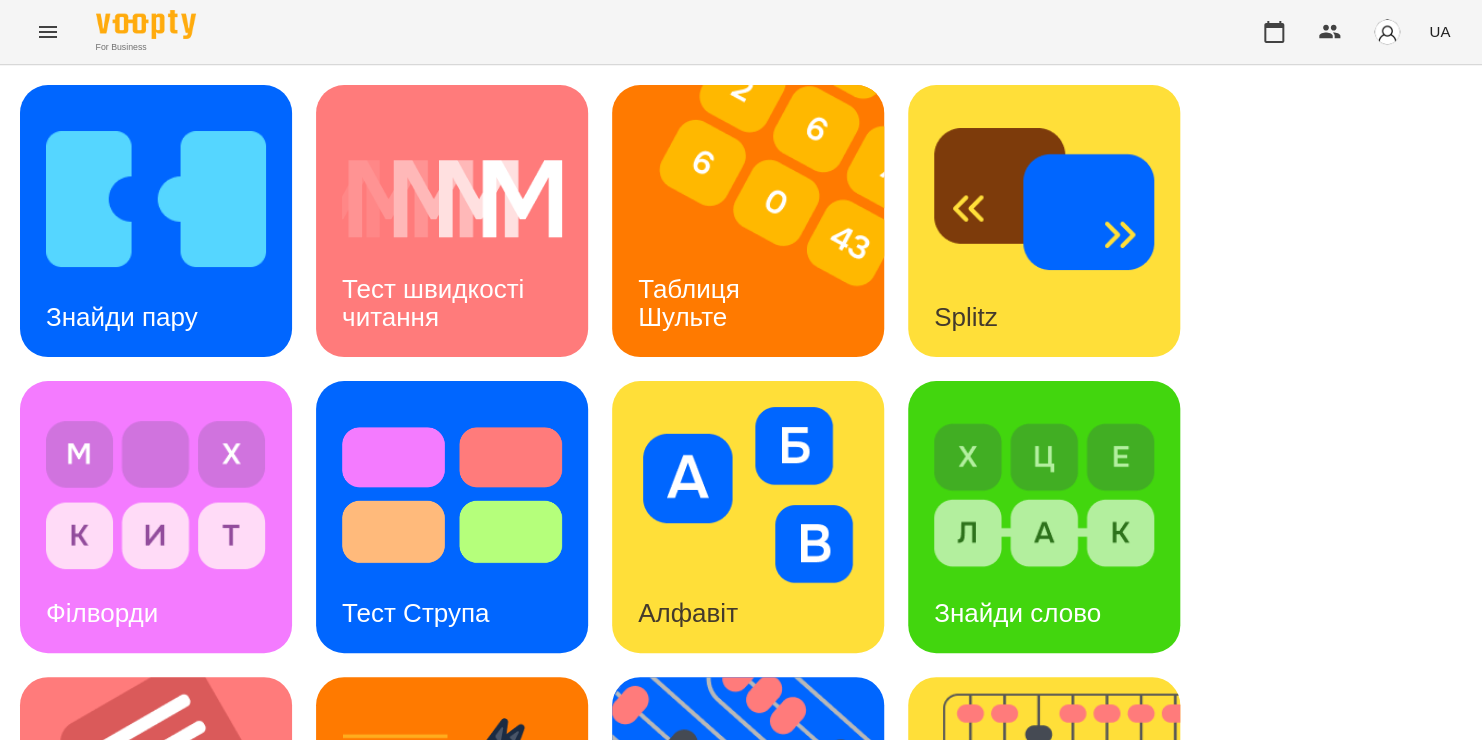 scroll, scrollTop: 208, scrollLeft: 0, axis: vertical 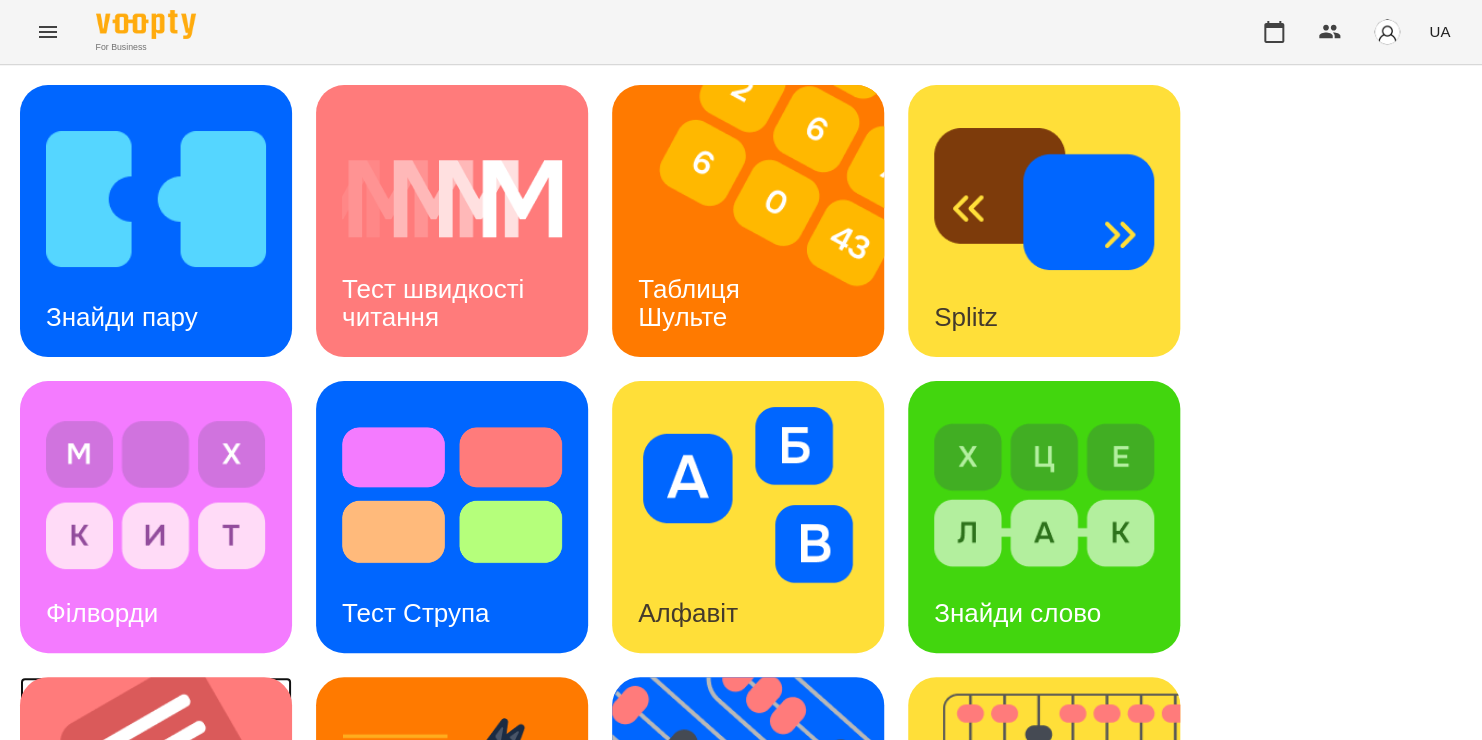 click at bounding box center [168, 813] 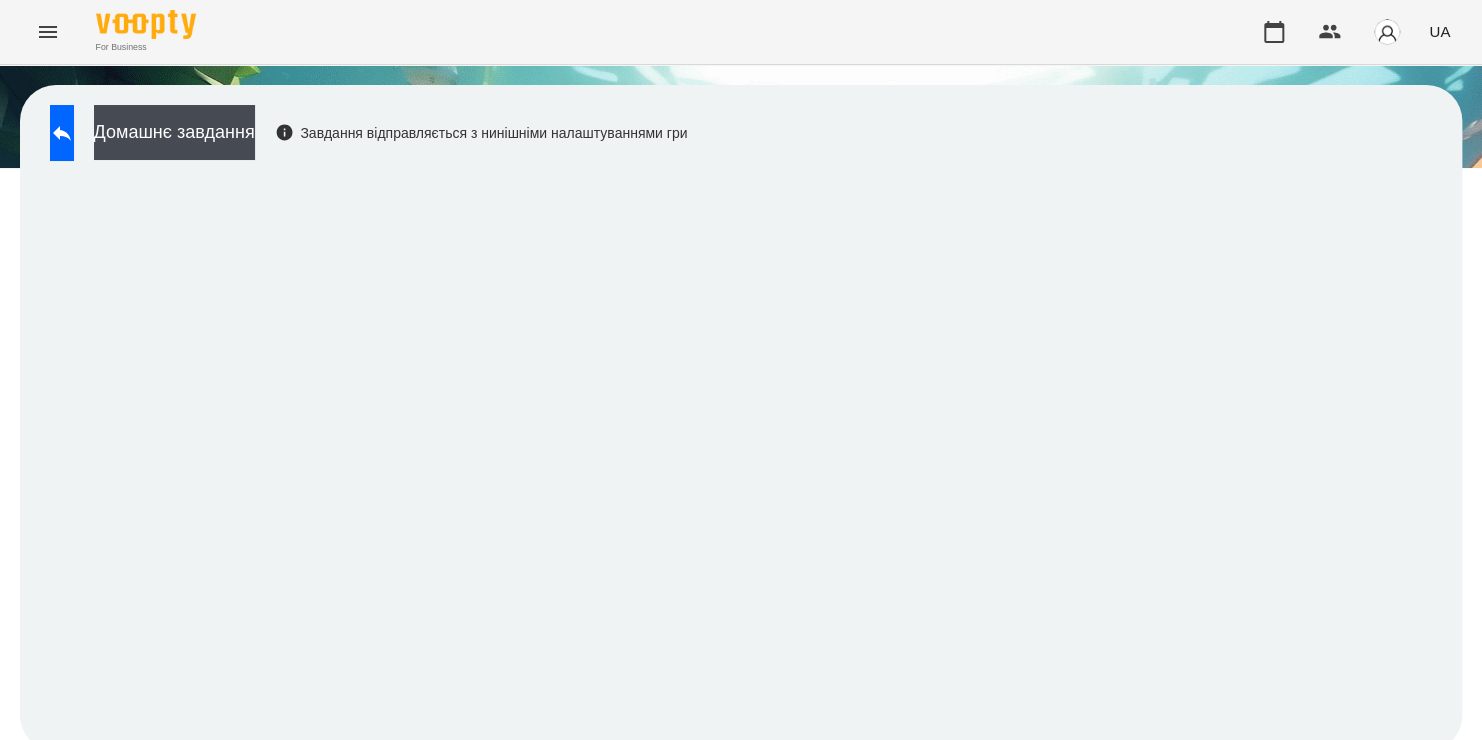 scroll, scrollTop: 11, scrollLeft: 0, axis: vertical 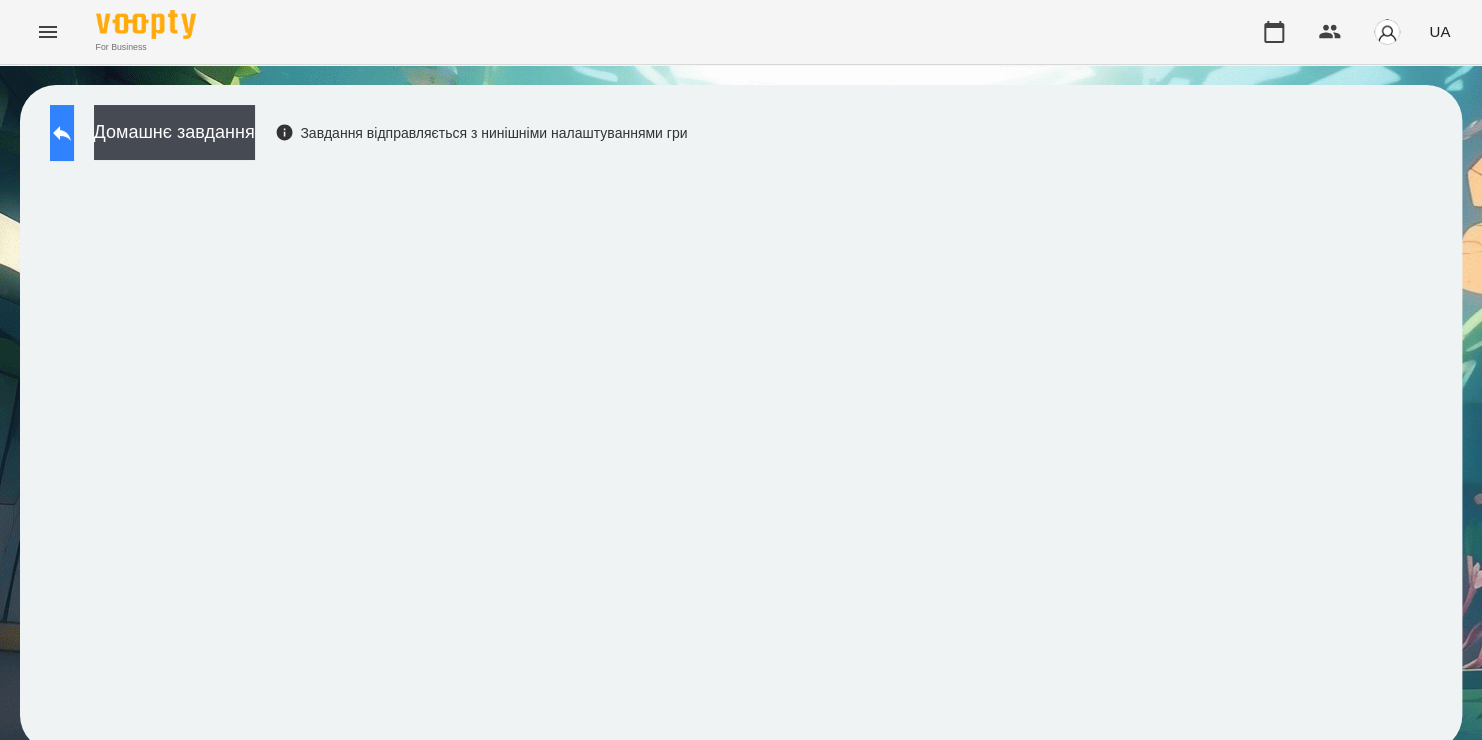 click 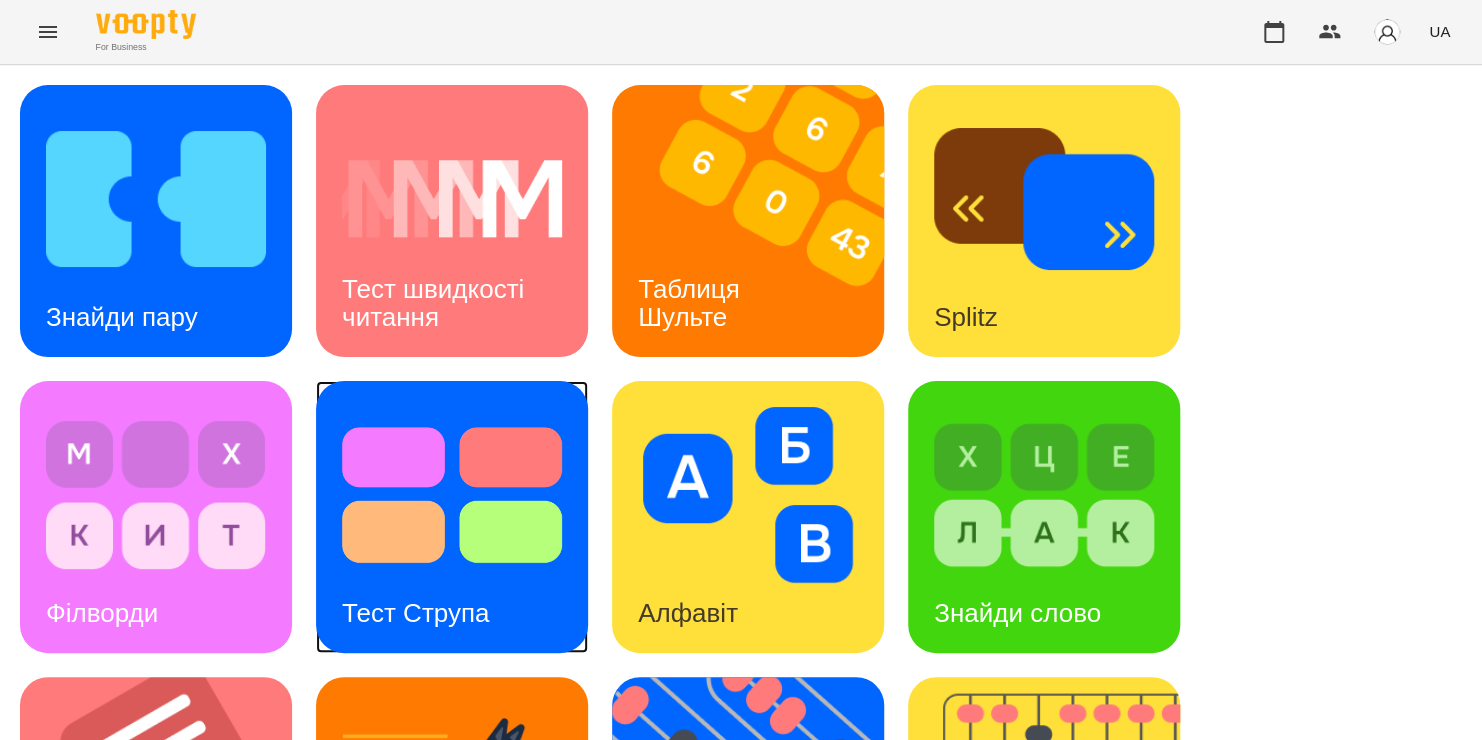 click at bounding box center (452, 495) 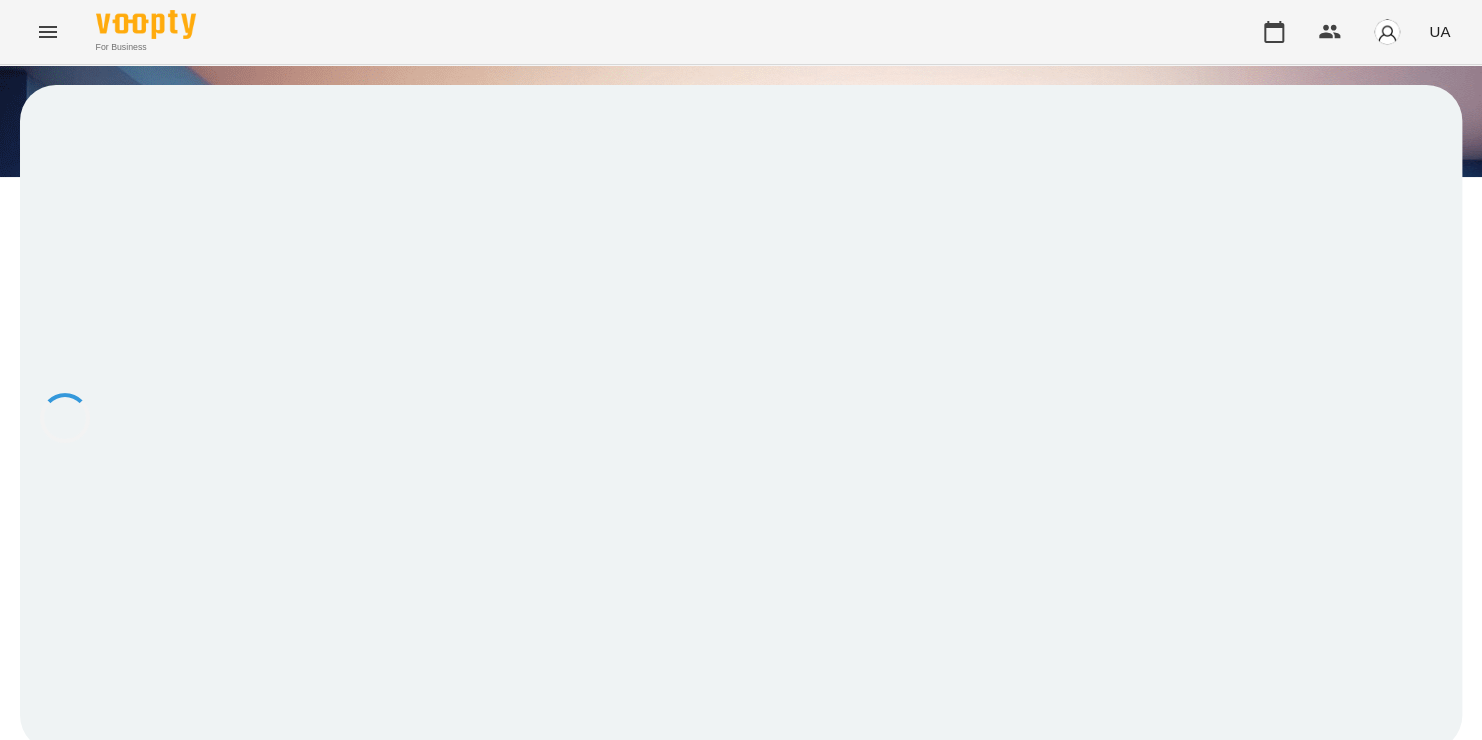 scroll, scrollTop: 0, scrollLeft: 0, axis: both 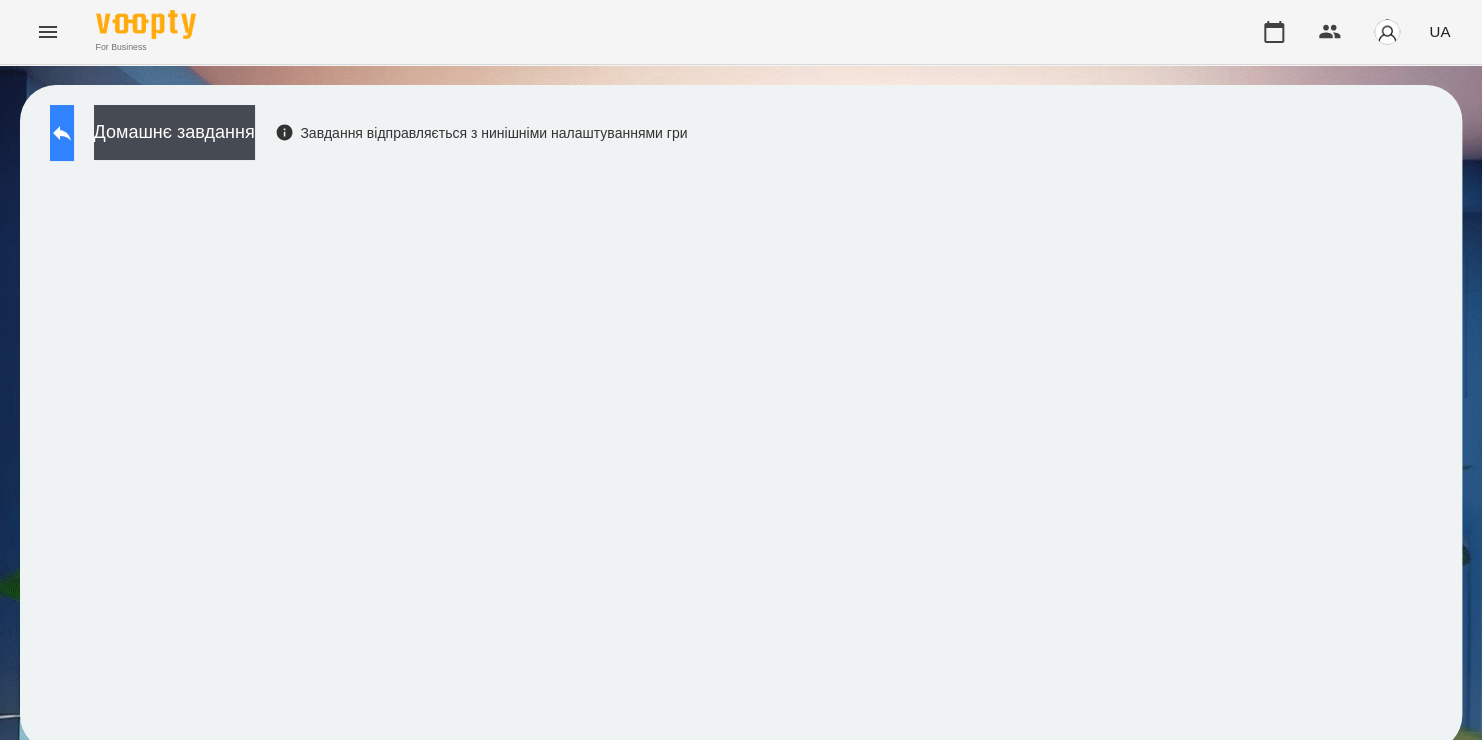 click at bounding box center [62, 133] 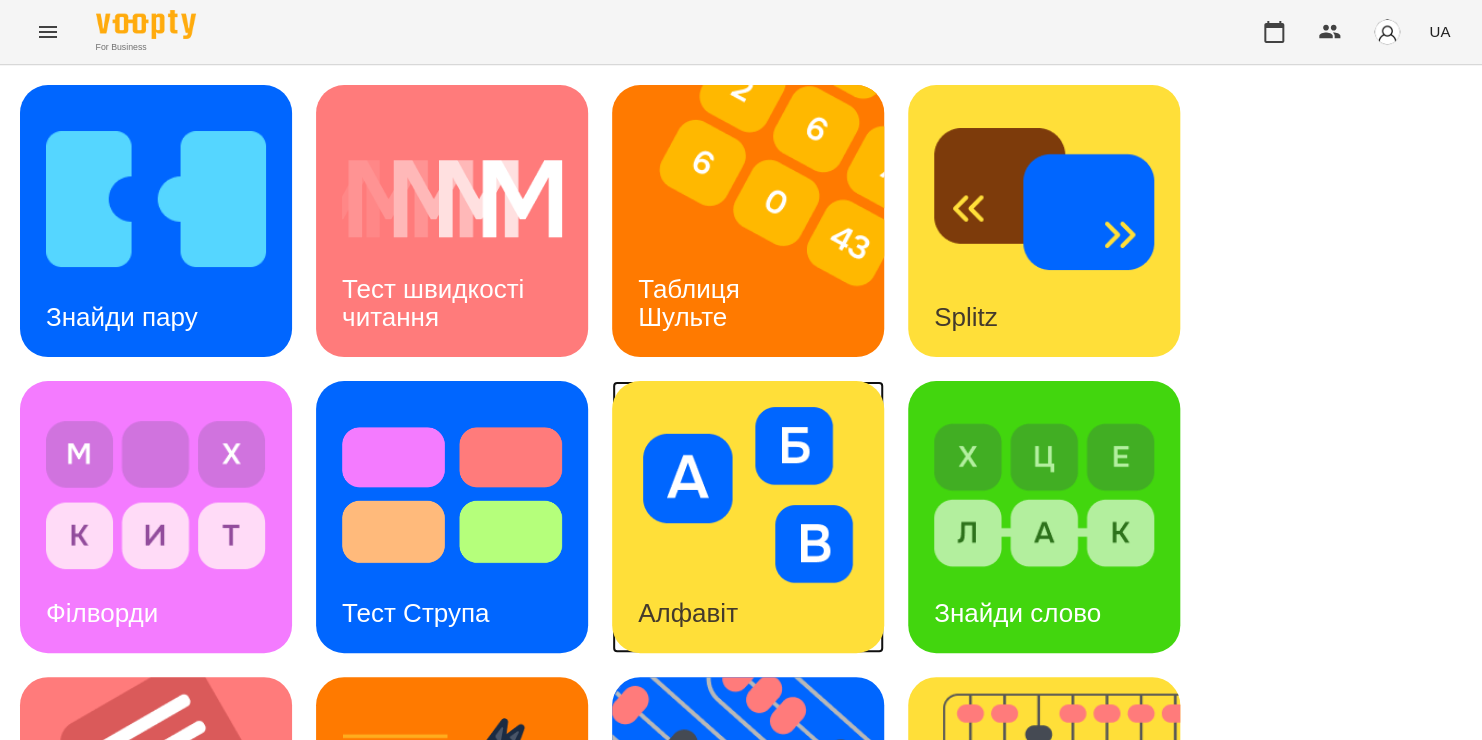 click on "Алфавіт" at bounding box center [748, 517] 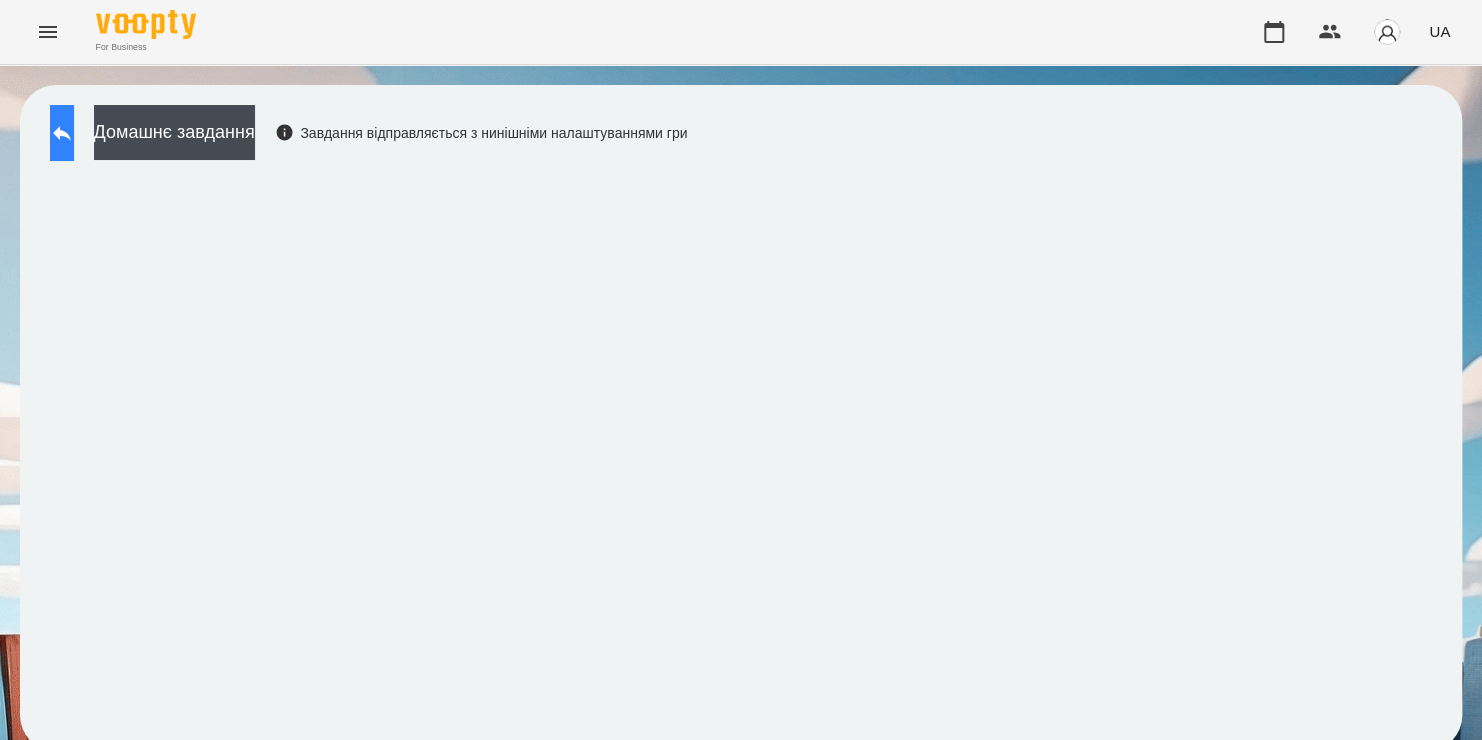 click 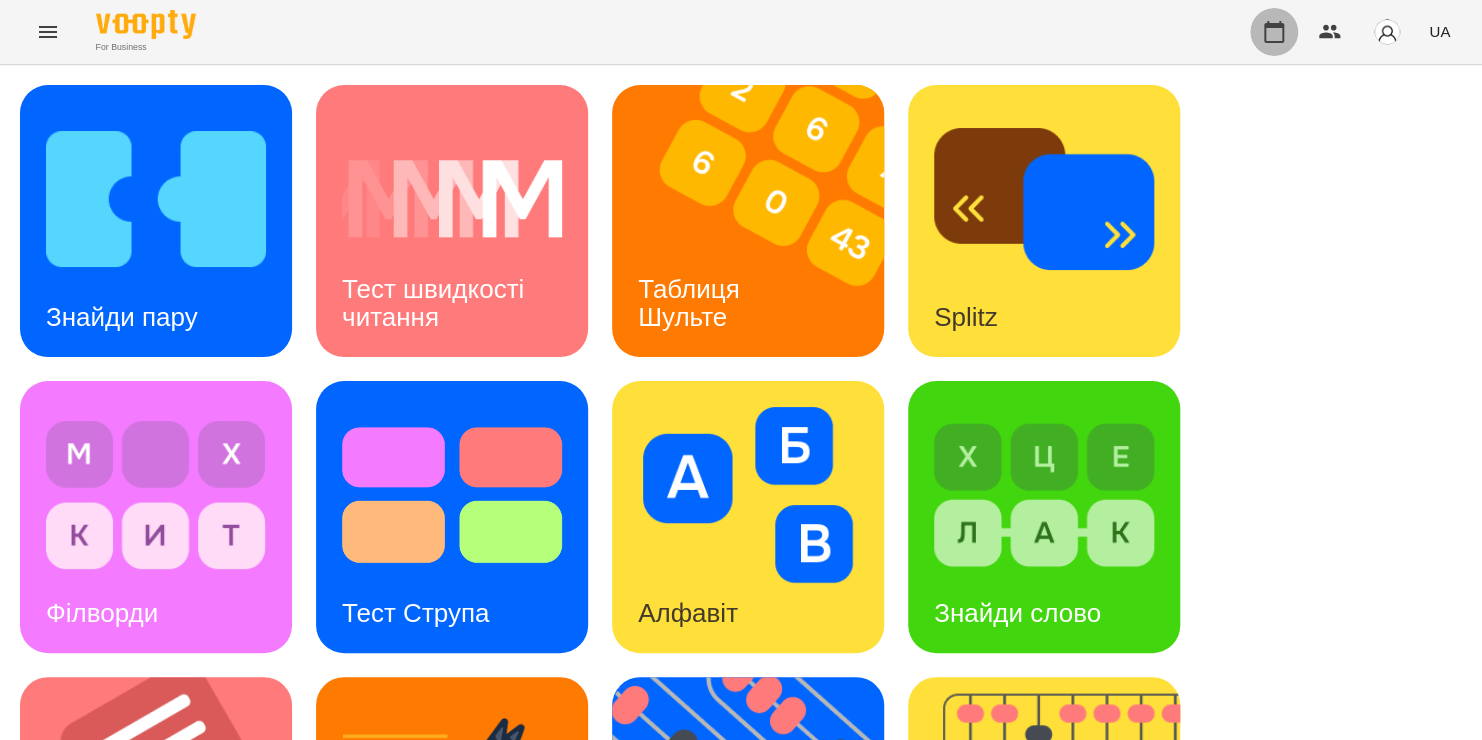 click 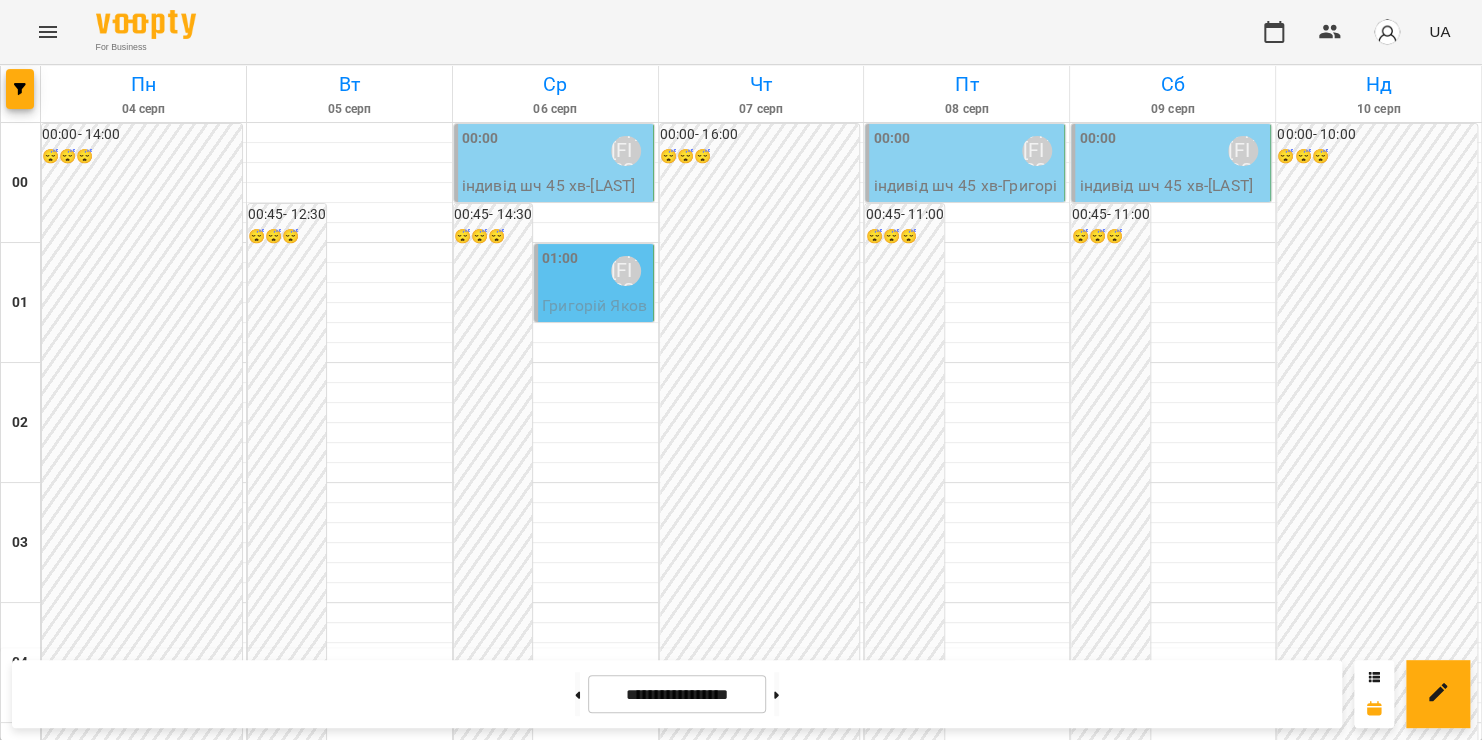 scroll, scrollTop: 1956, scrollLeft: 0, axis: vertical 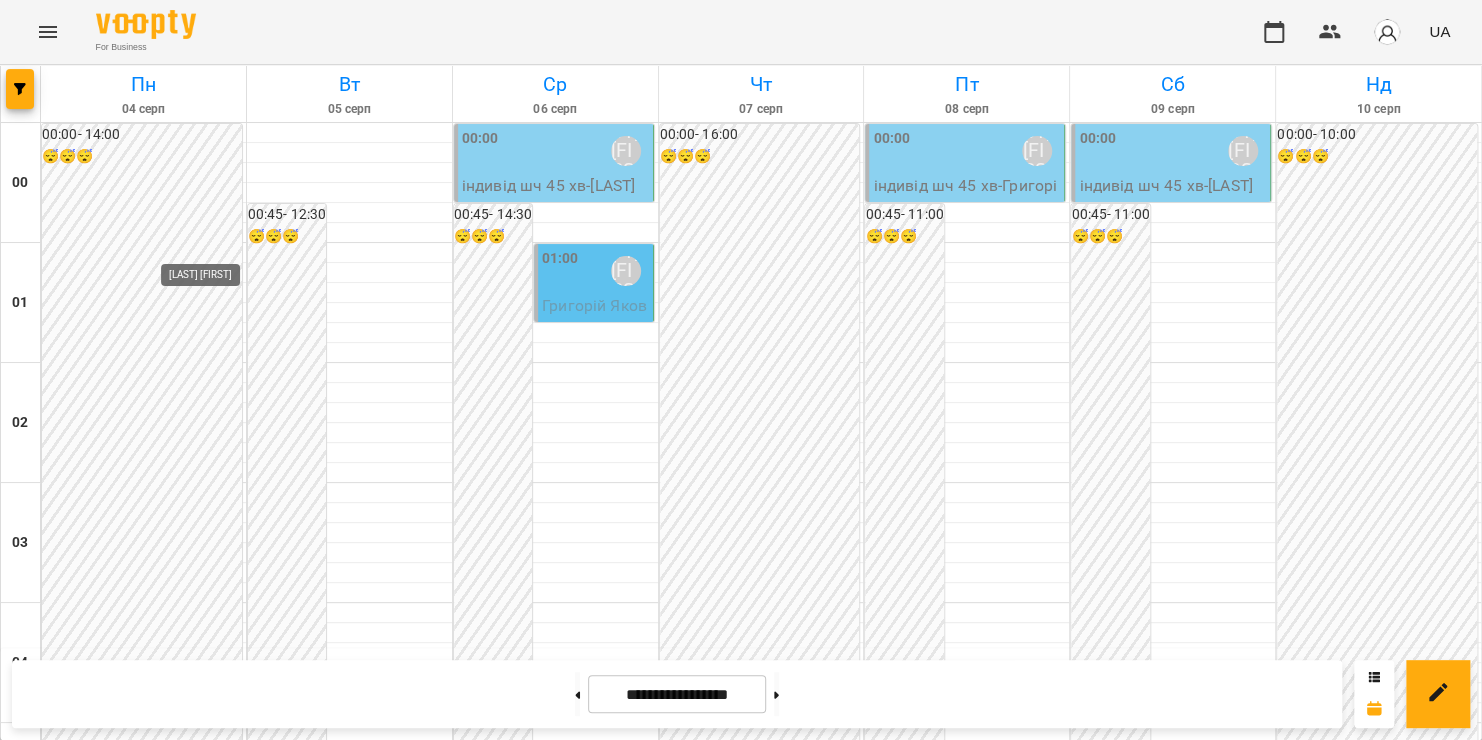 click on "[LAST] [FIRST]" at bounding box center [214, 2191] 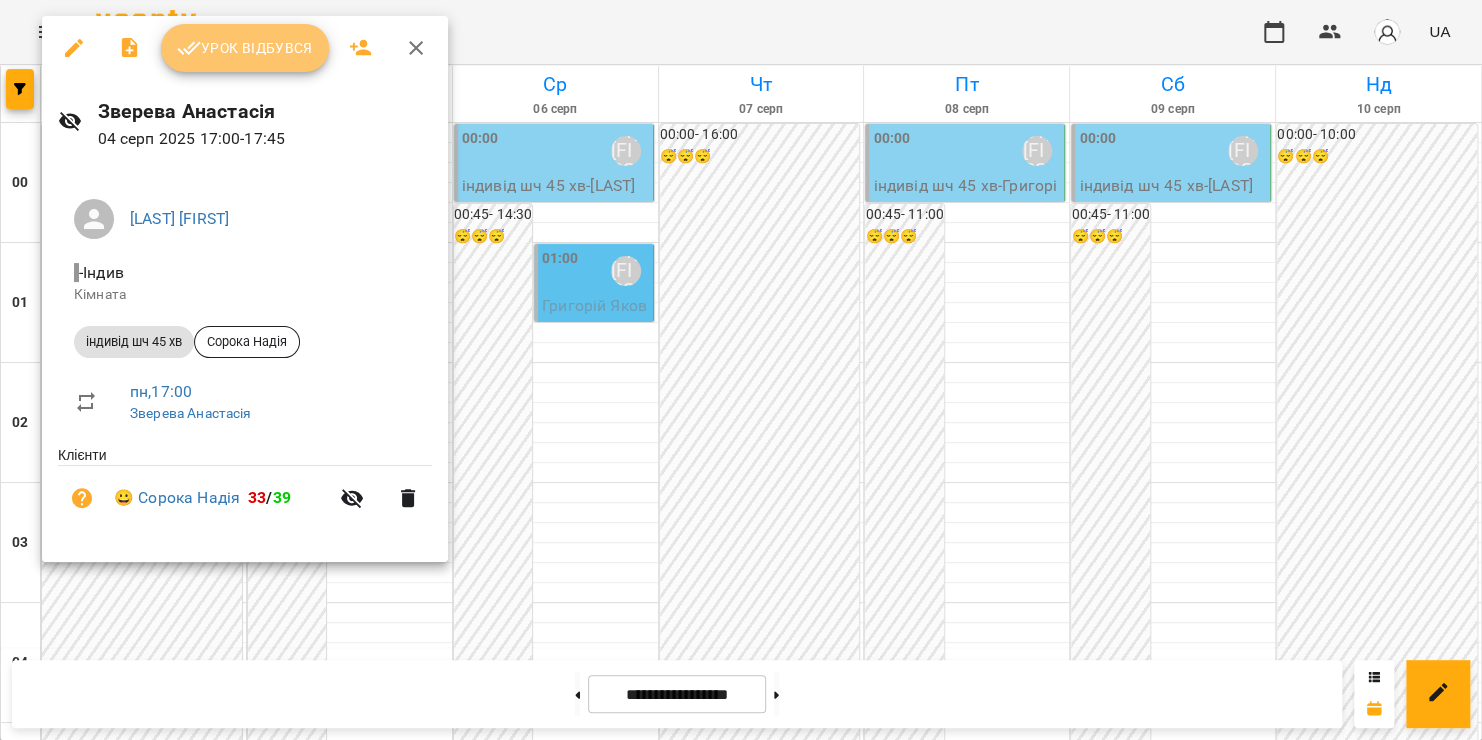 click on "Урок відбувся" at bounding box center (245, 48) 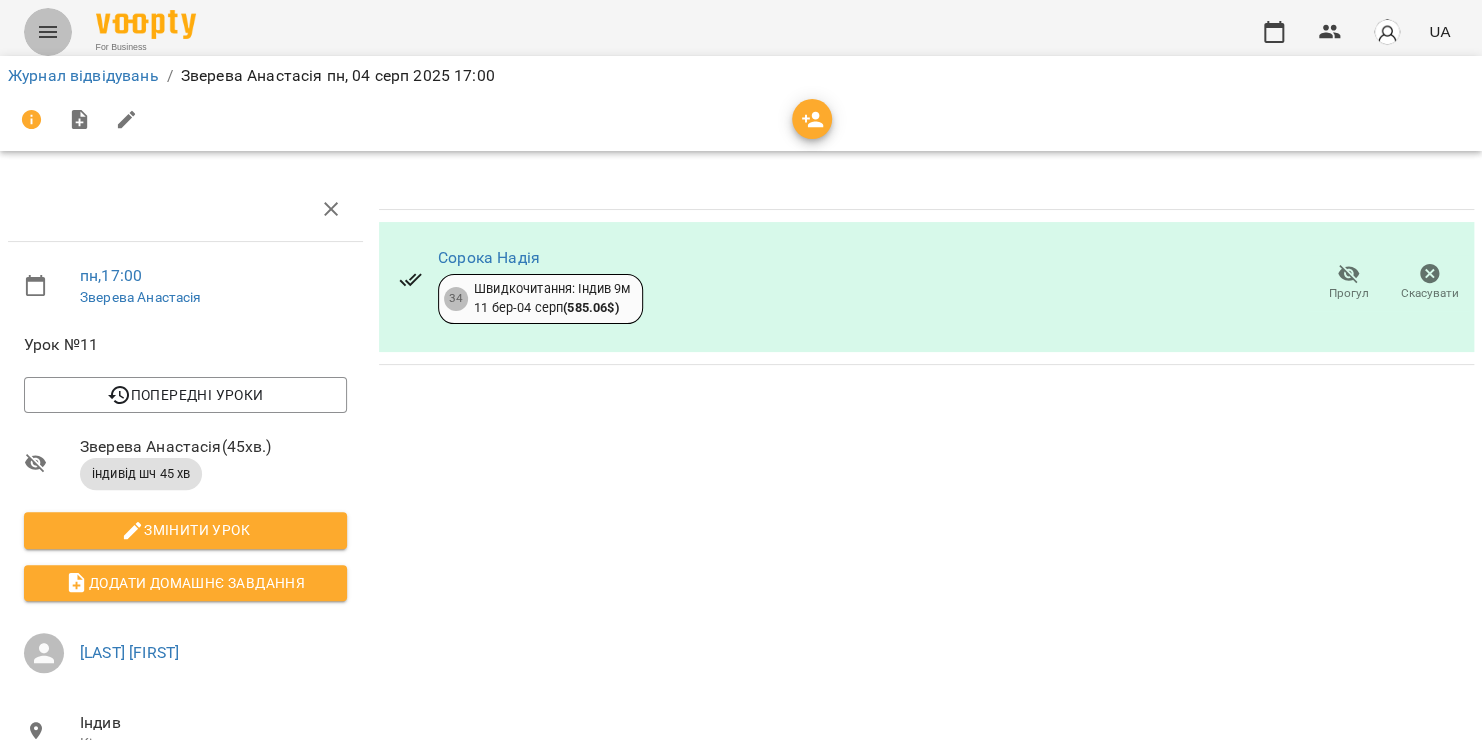 click at bounding box center [48, 32] 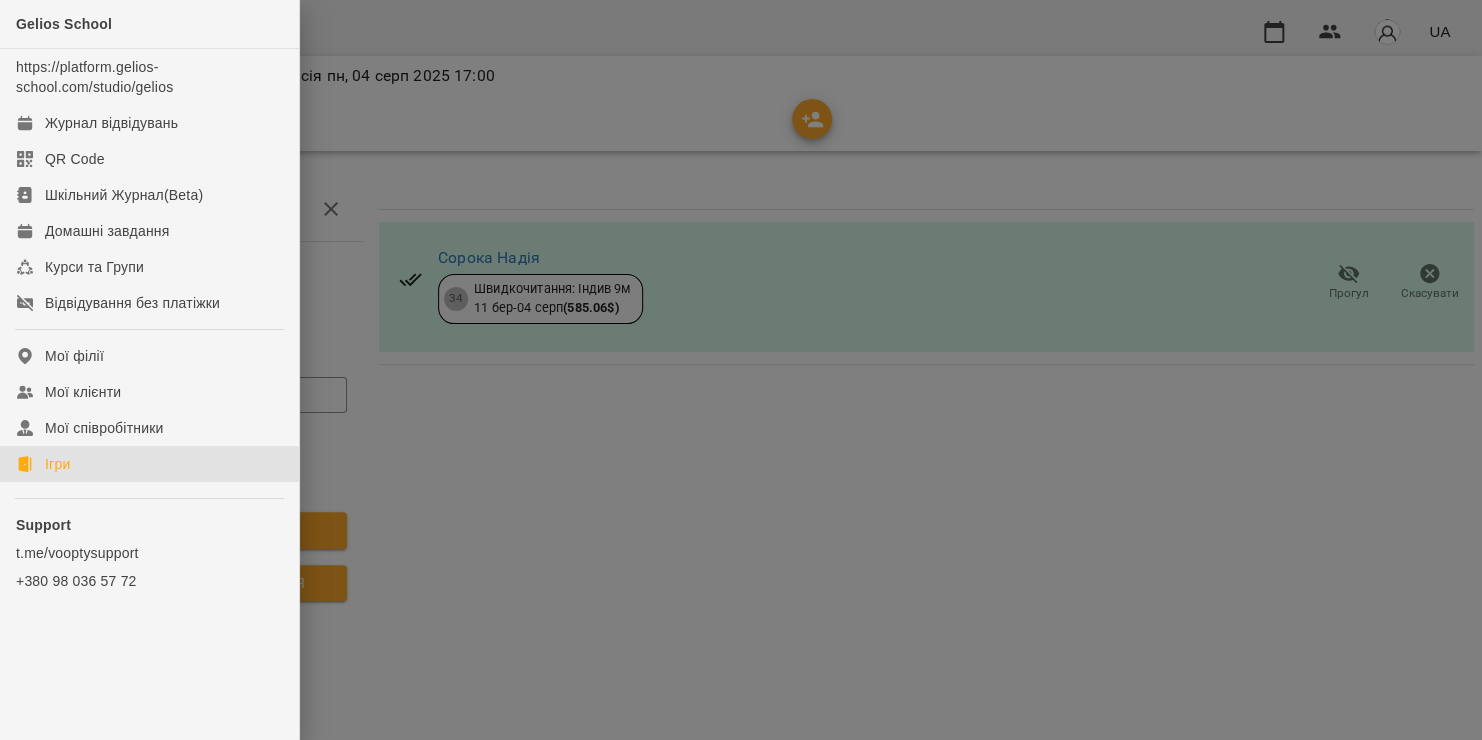 click on "Ігри" at bounding box center (57, 464) 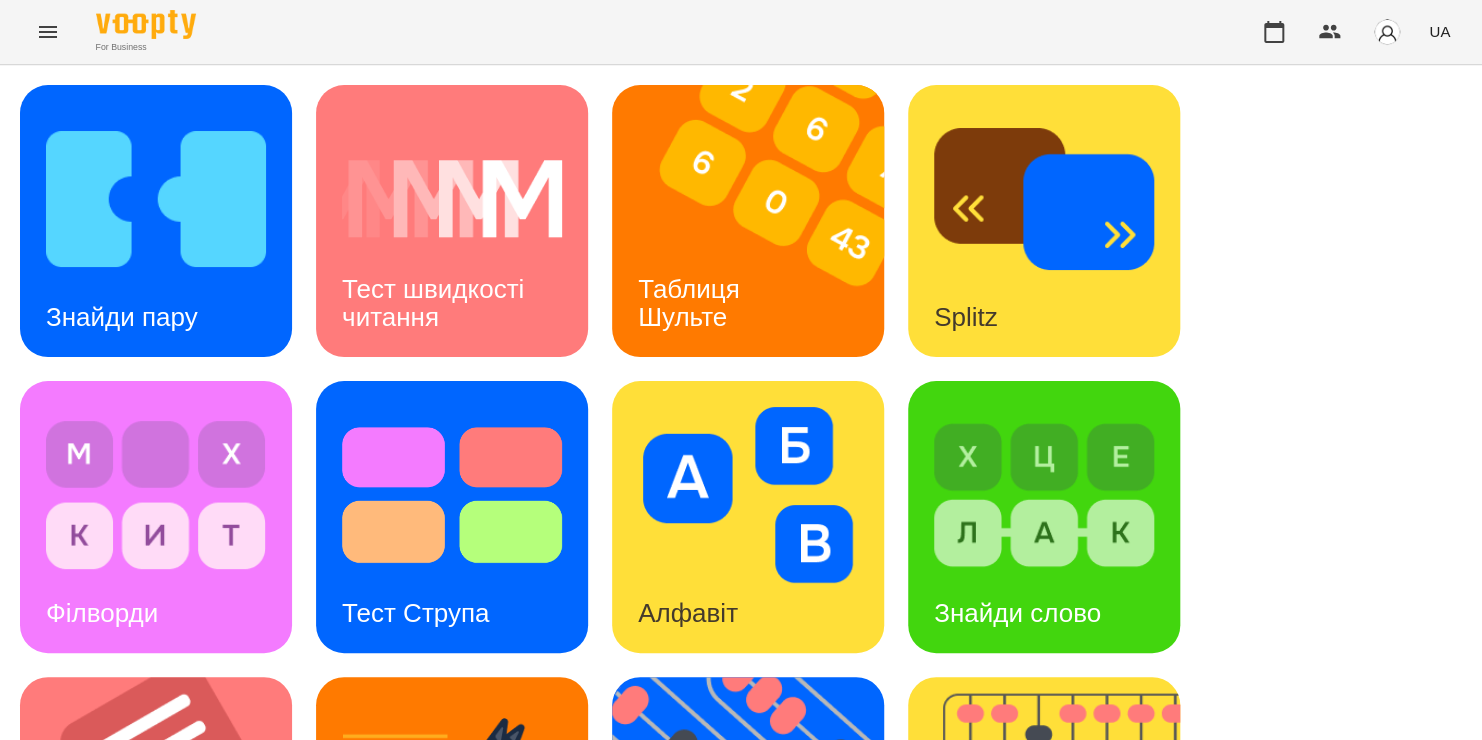 click on "Знайди пару Тест швидкості читання Таблиця
Шульте Splitz Філворди Тест Струпа Алфавіт Знайди слово Тексти Кіберкішка Флешкарти Абакус Знайди
Кіберкішку Мнемотехніка Ментальний
рахунок Стовпці Ділення множення" at bounding box center (741, 813) 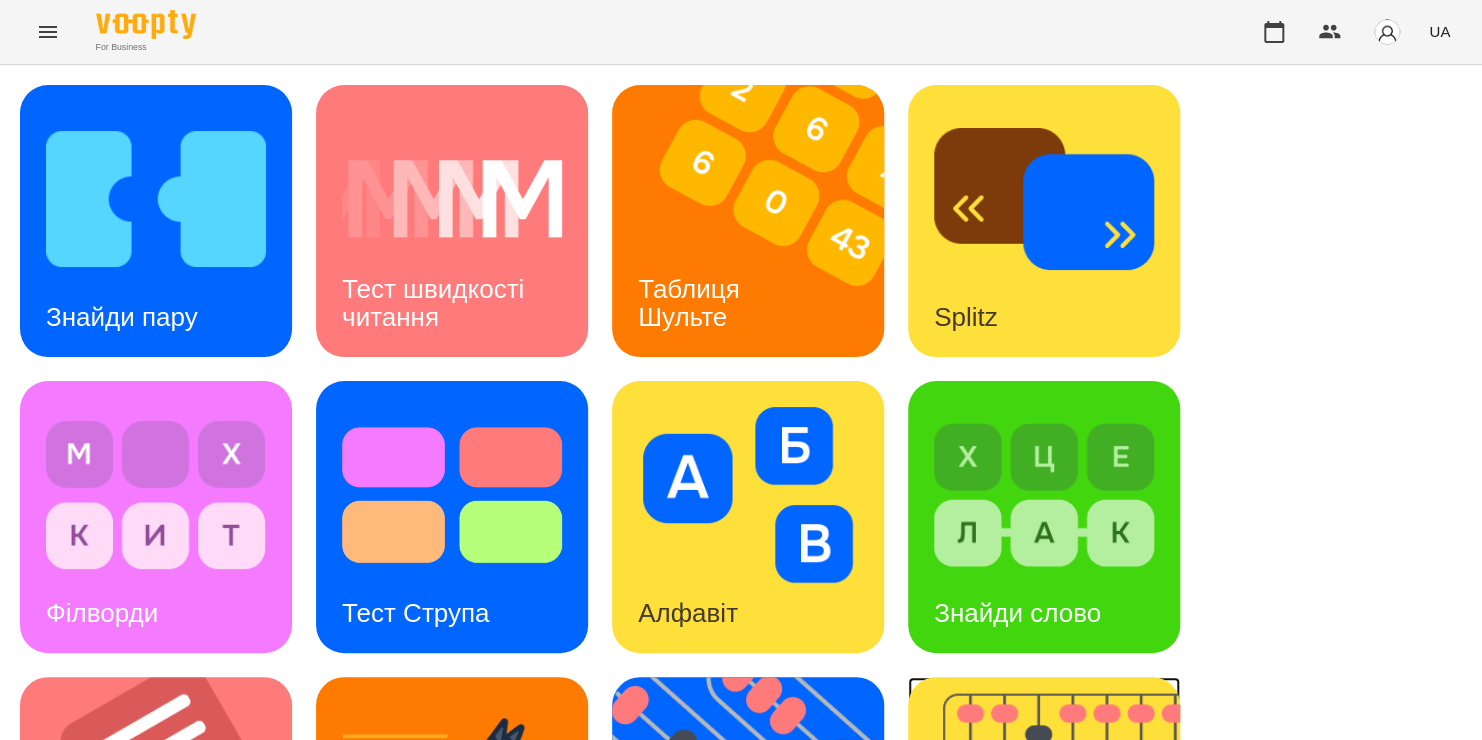 click at bounding box center (1056, 813) 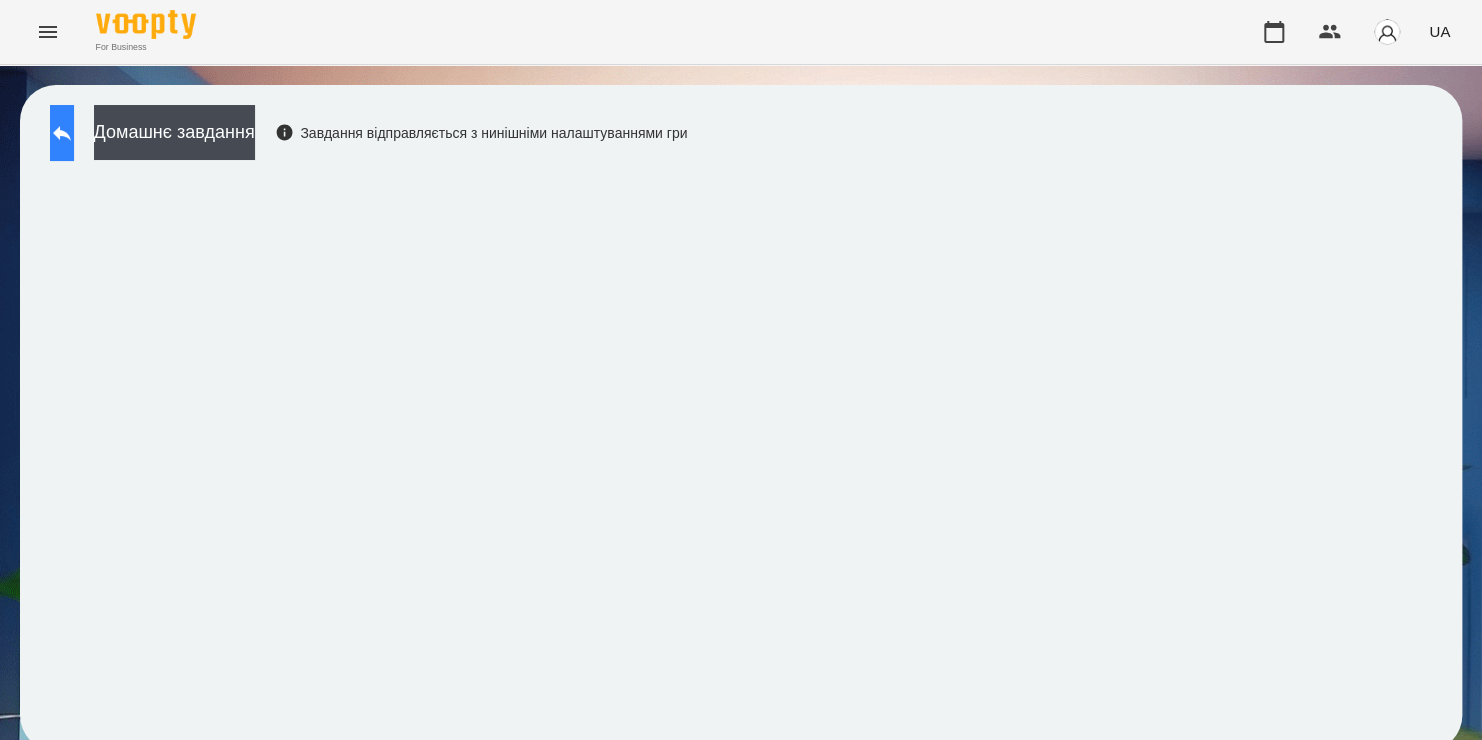 click at bounding box center (62, 133) 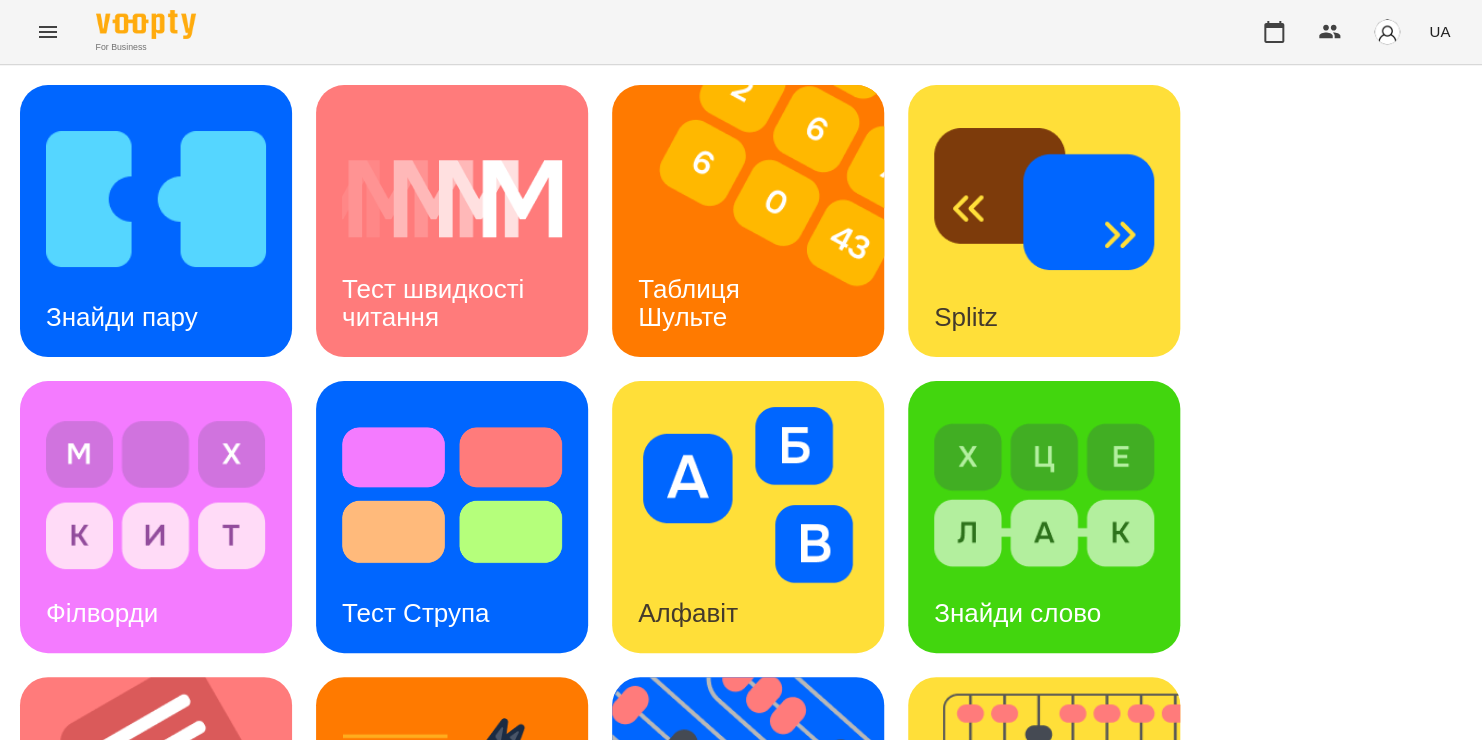 scroll, scrollTop: 398, scrollLeft: 0, axis: vertical 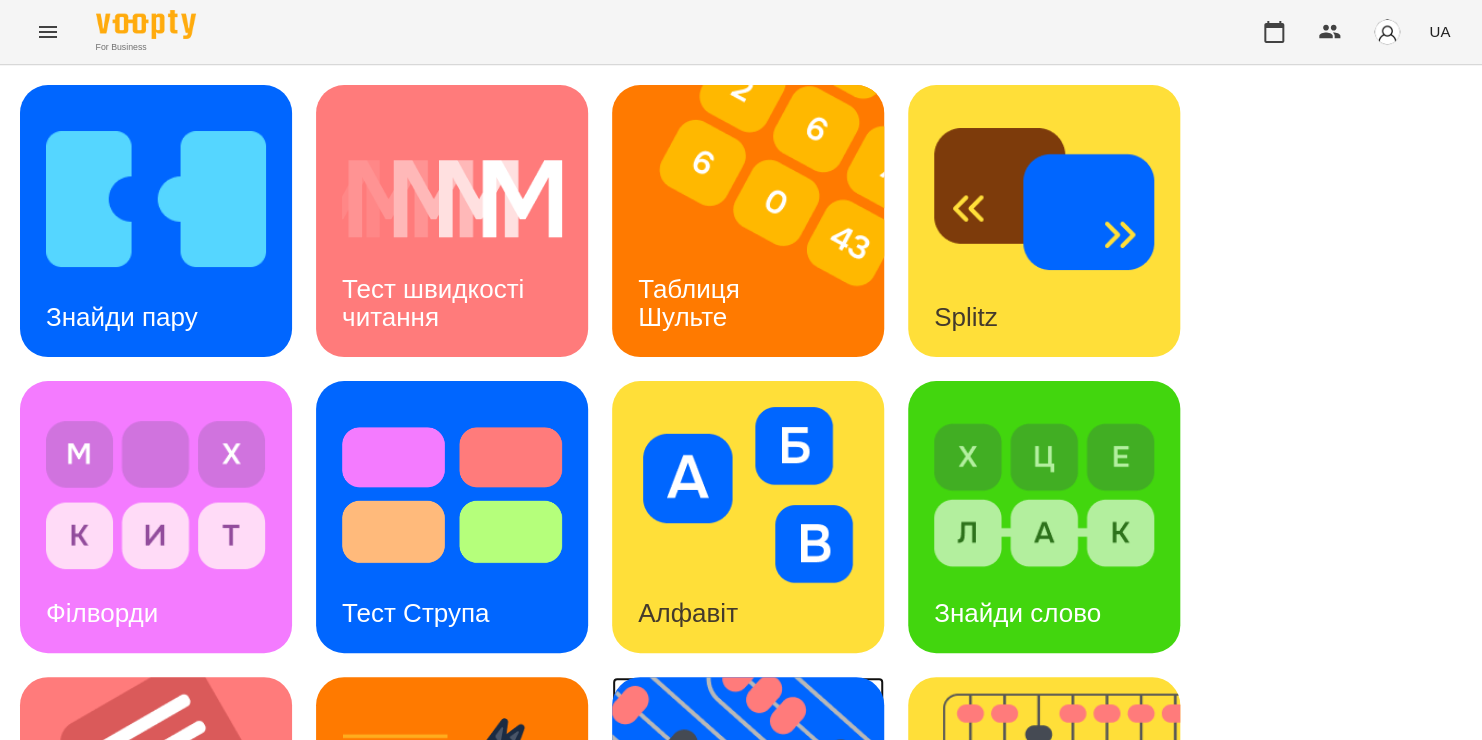 click on "Флешкарти" at bounding box center [706, 909] 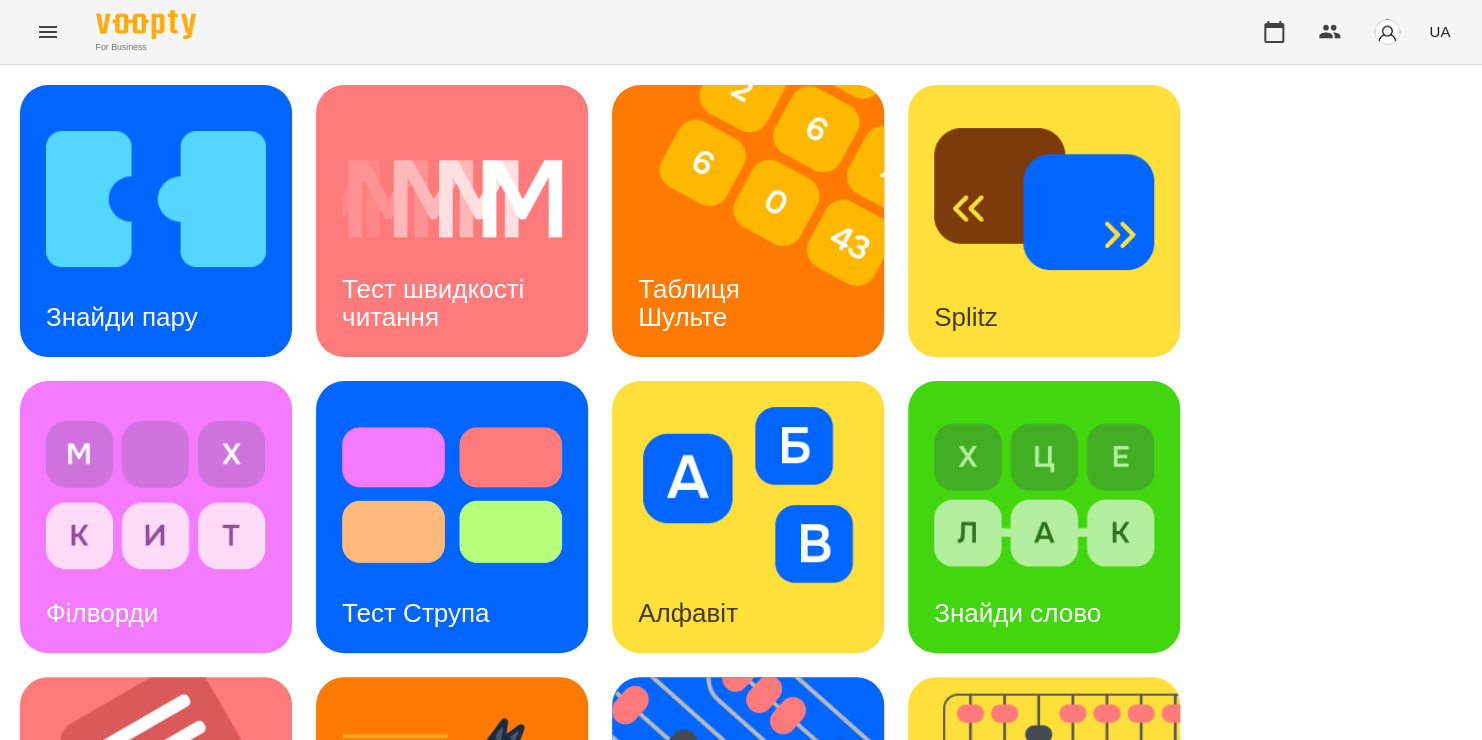 scroll, scrollTop: 0, scrollLeft: 0, axis: both 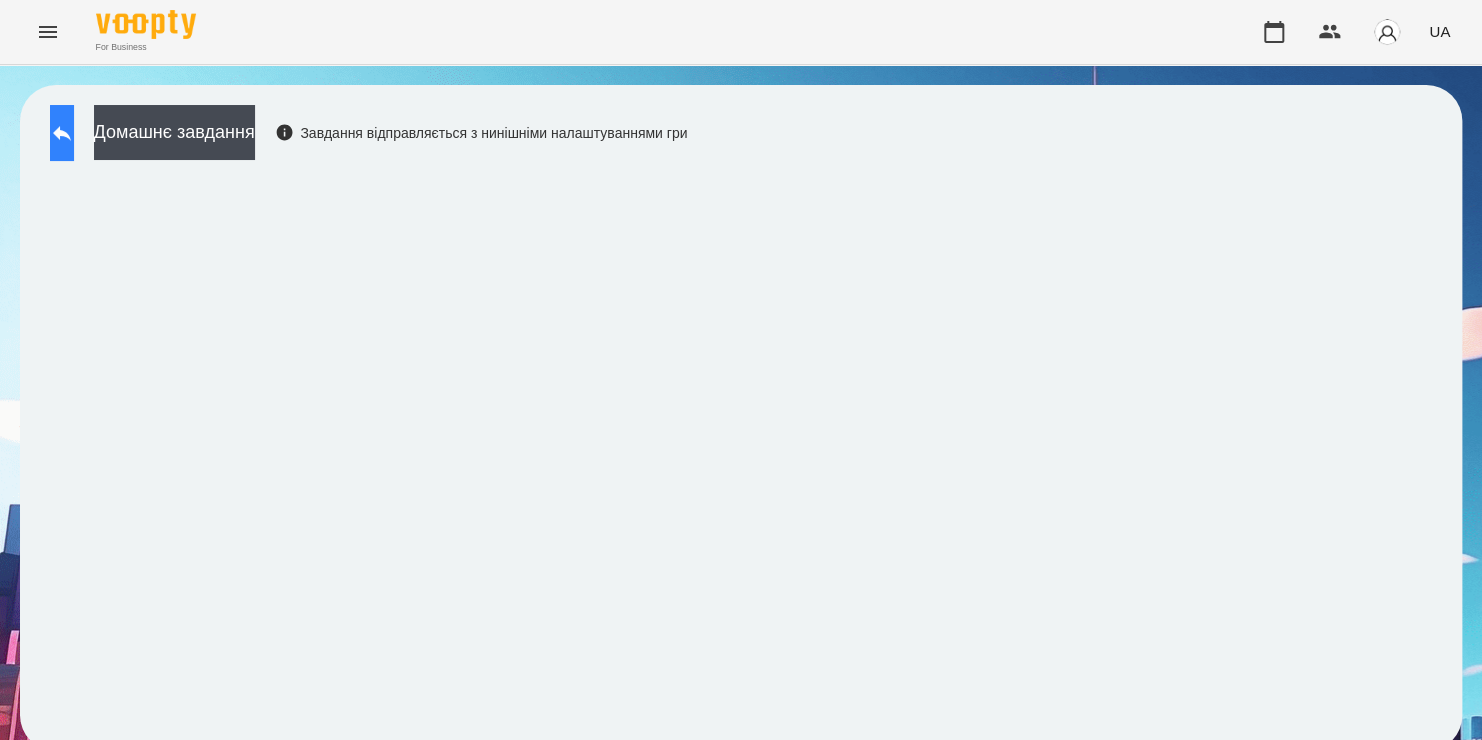 click 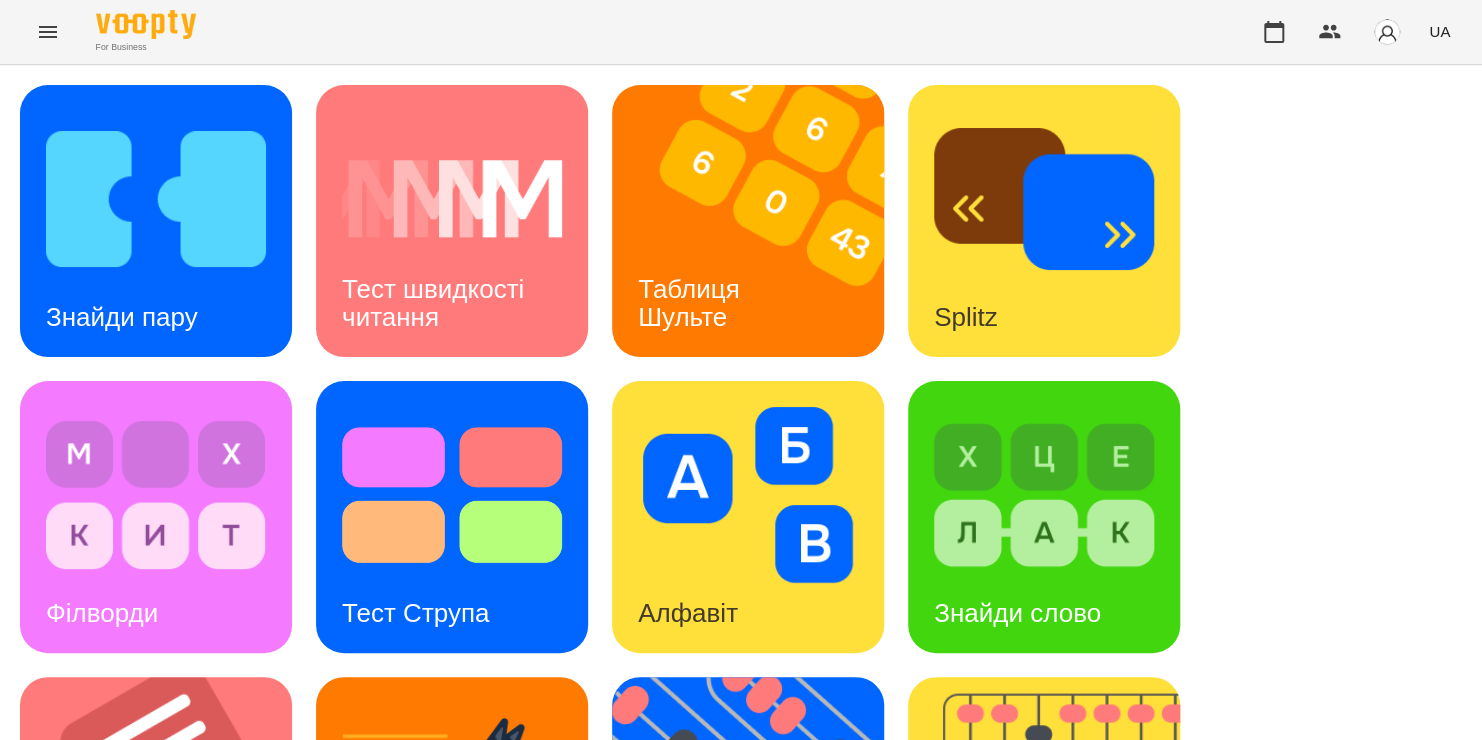 scroll, scrollTop: 784, scrollLeft: 0, axis: vertical 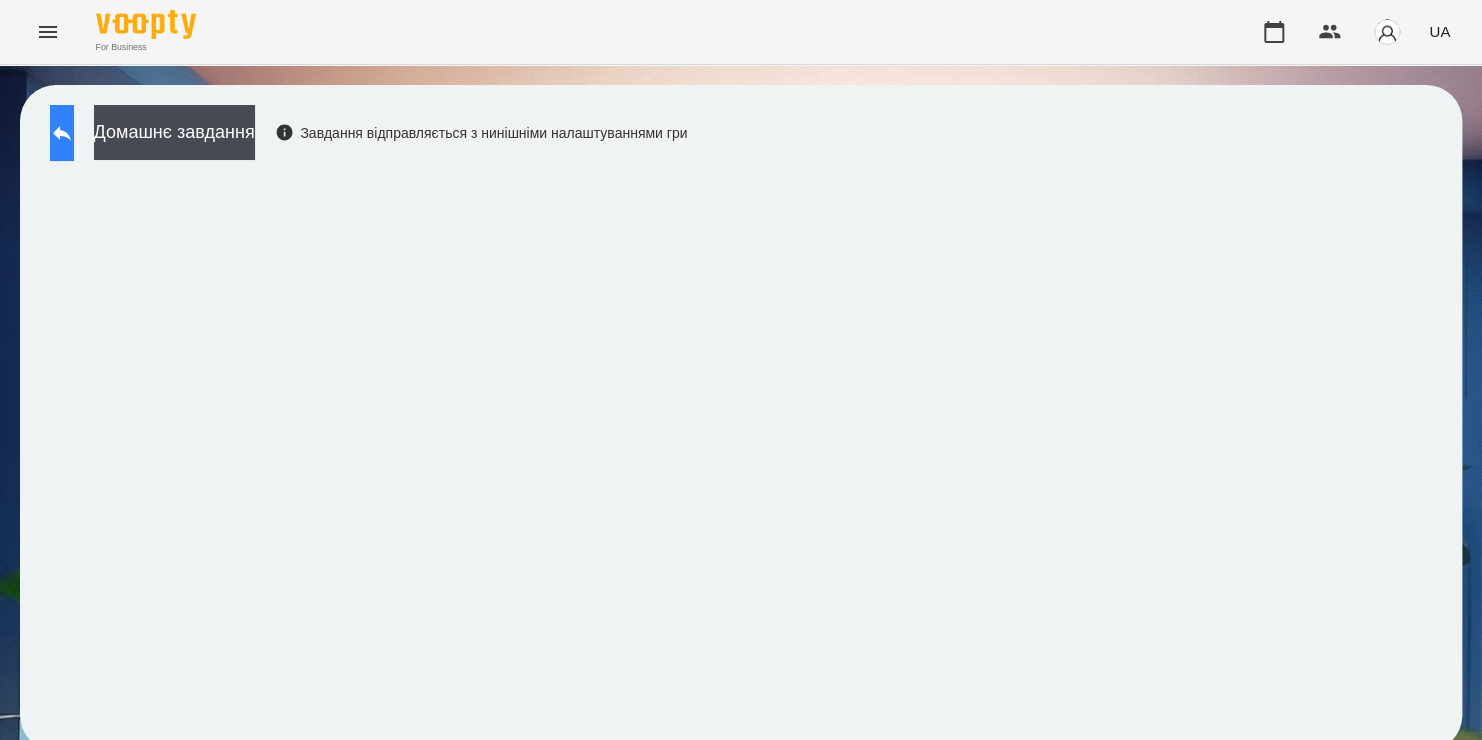 click 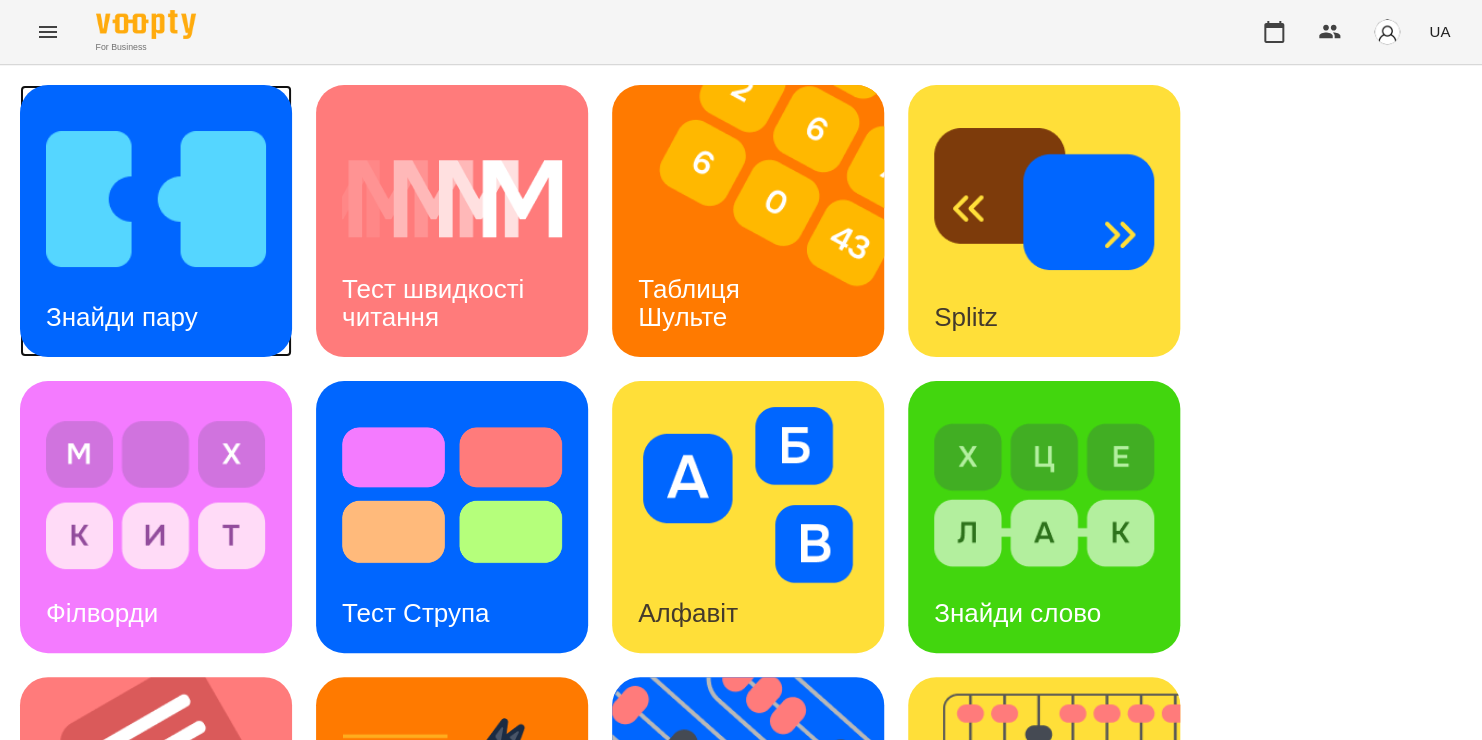 click at bounding box center (156, 199) 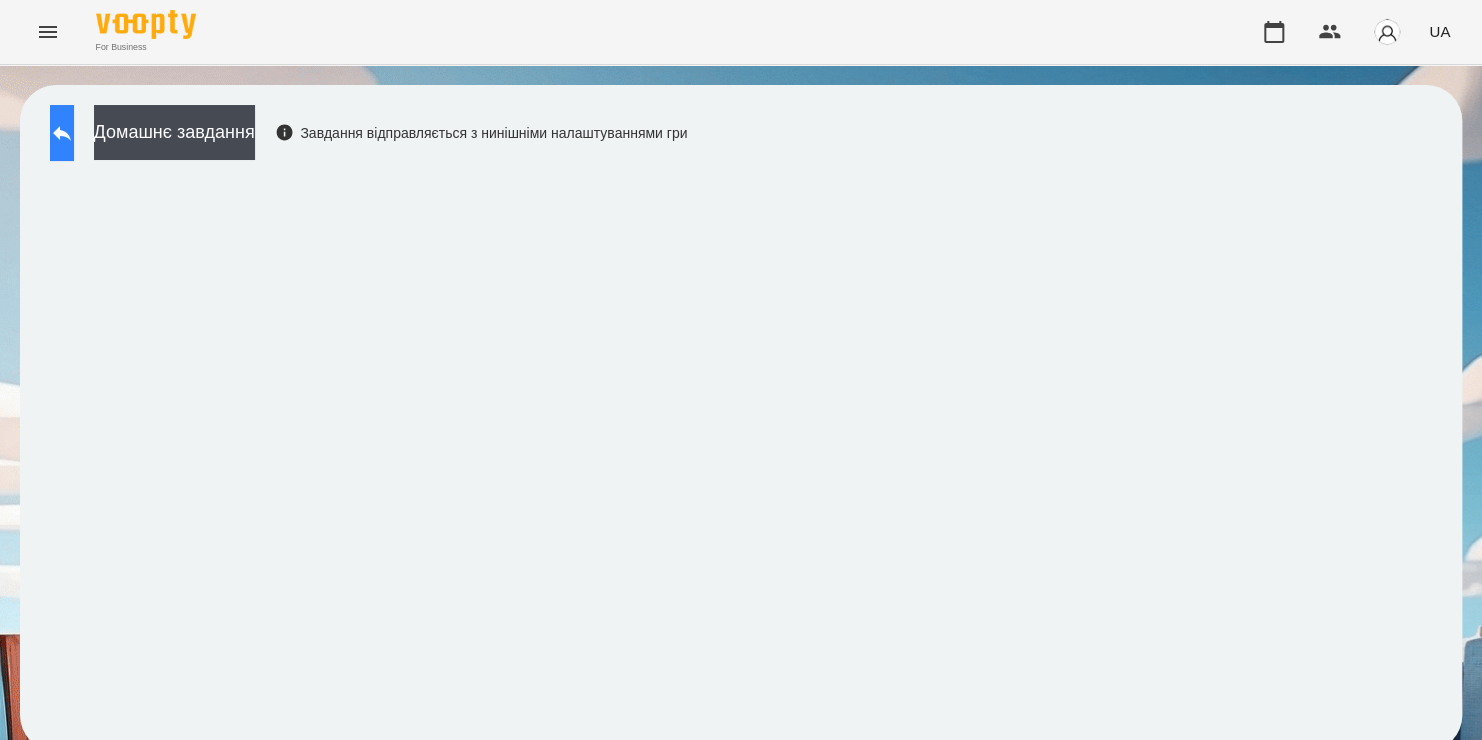 click 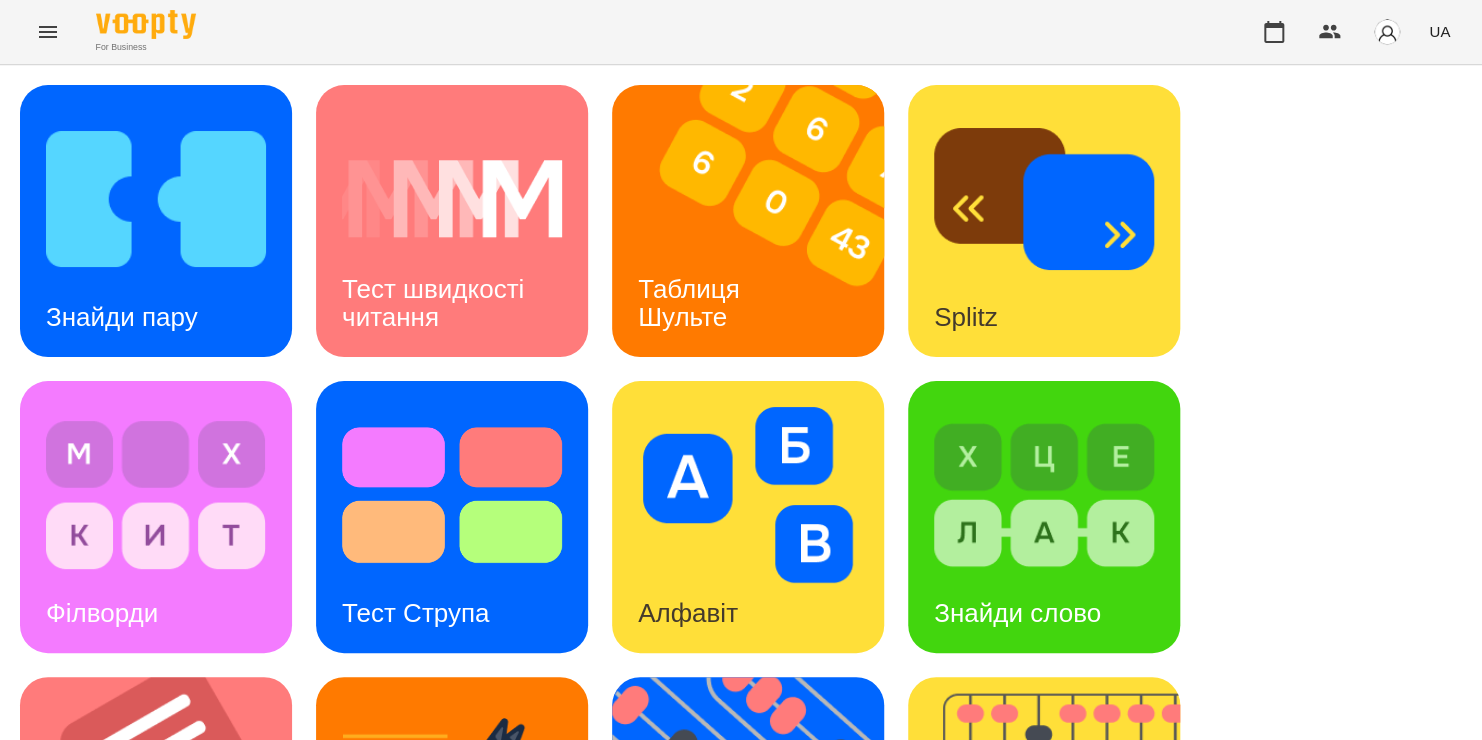scroll, scrollTop: 726, scrollLeft: 0, axis: vertical 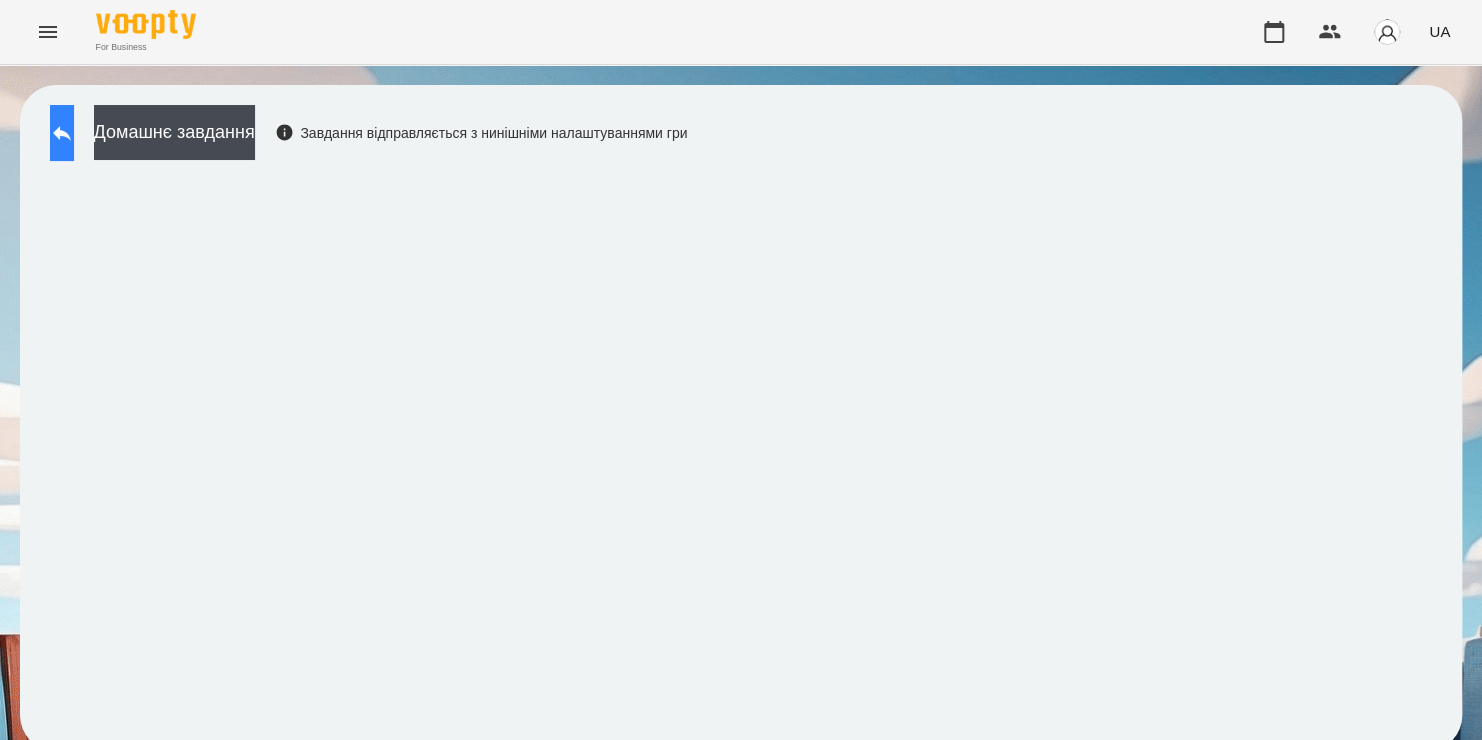 click at bounding box center (62, 133) 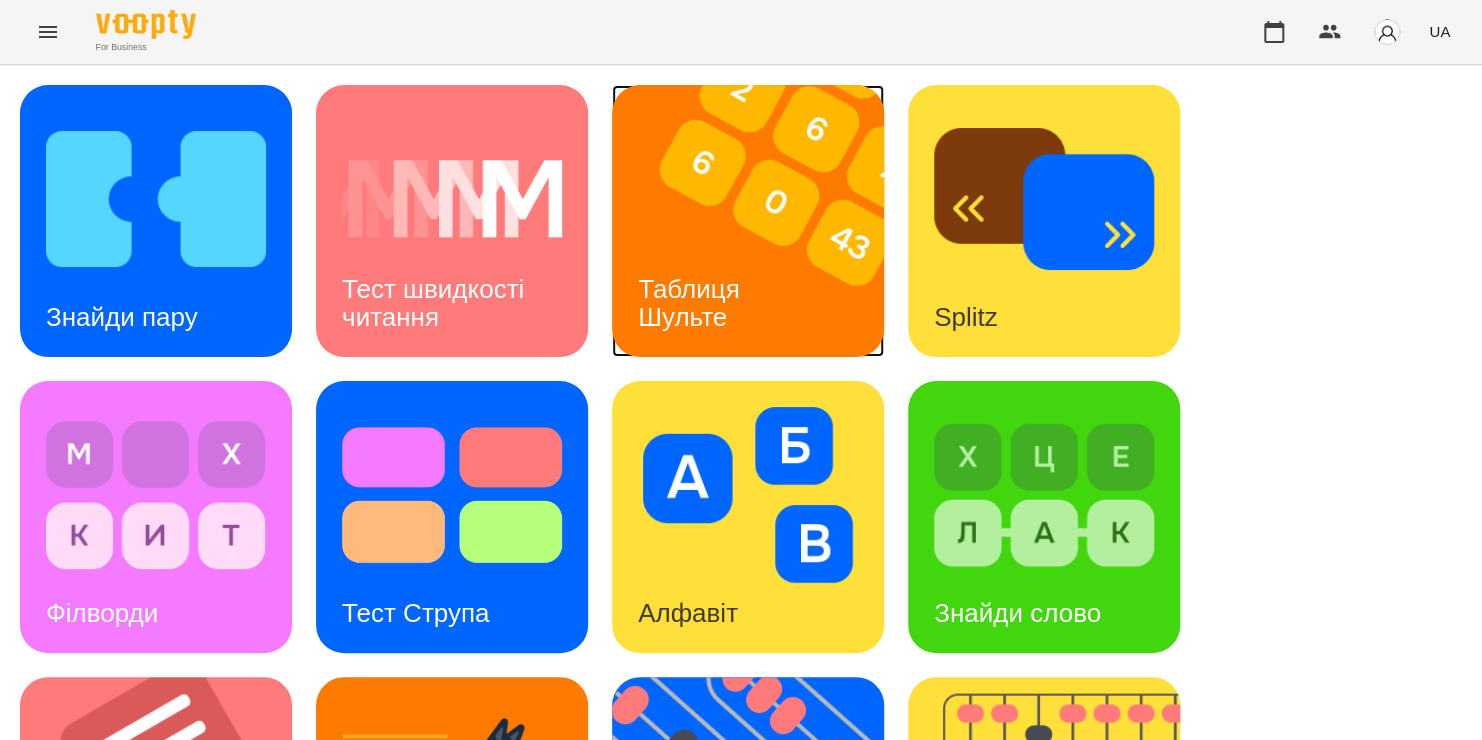 click on "Таблиця
Шульте" at bounding box center (692, 302) 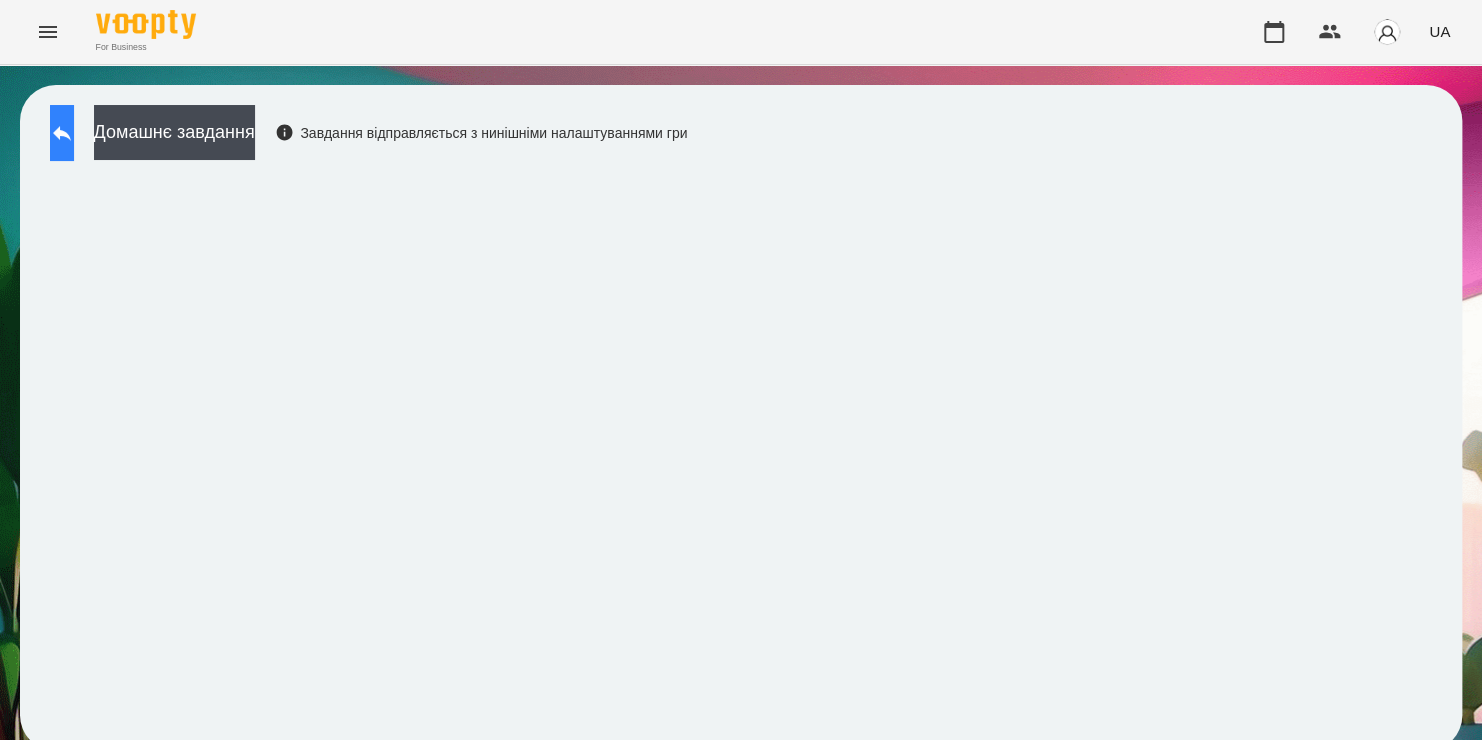 click 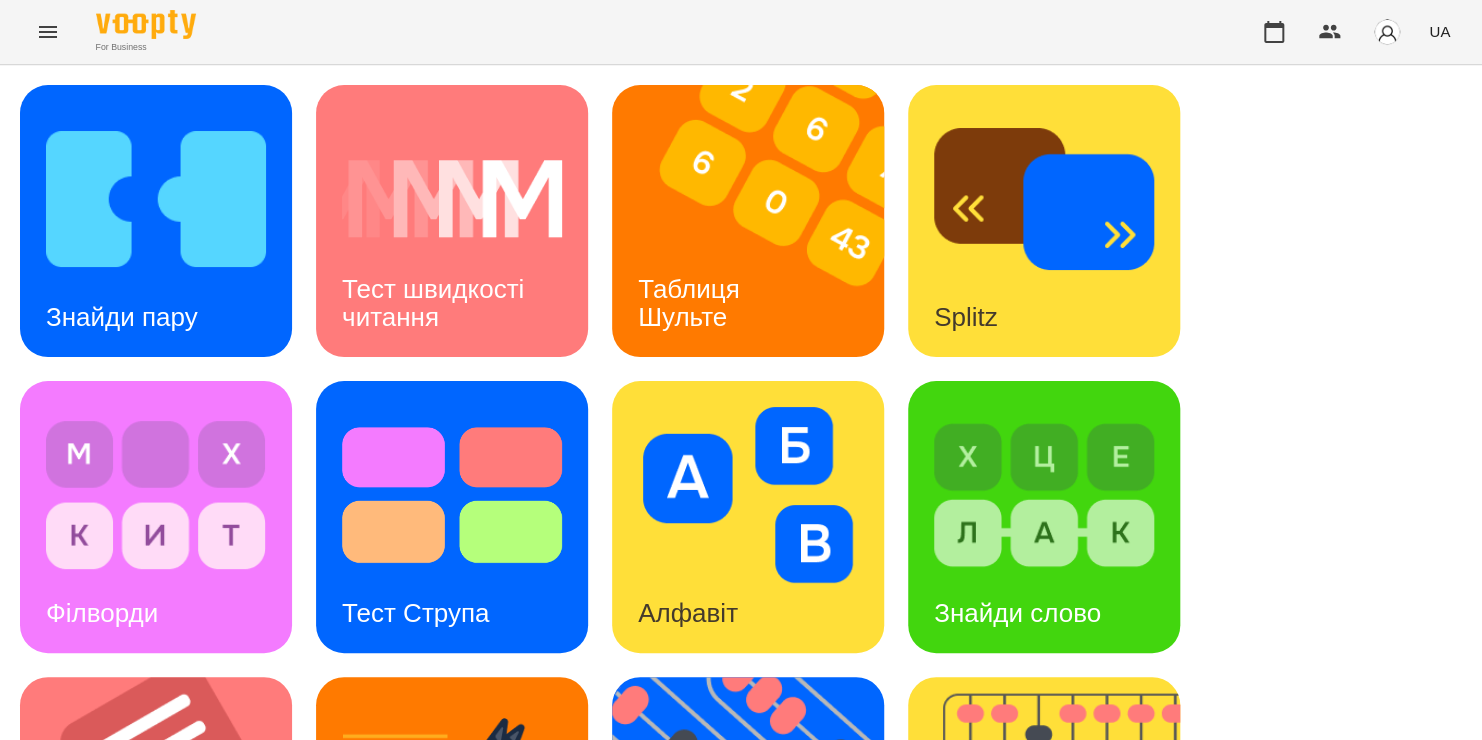 scroll, scrollTop: 696, scrollLeft: 0, axis: vertical 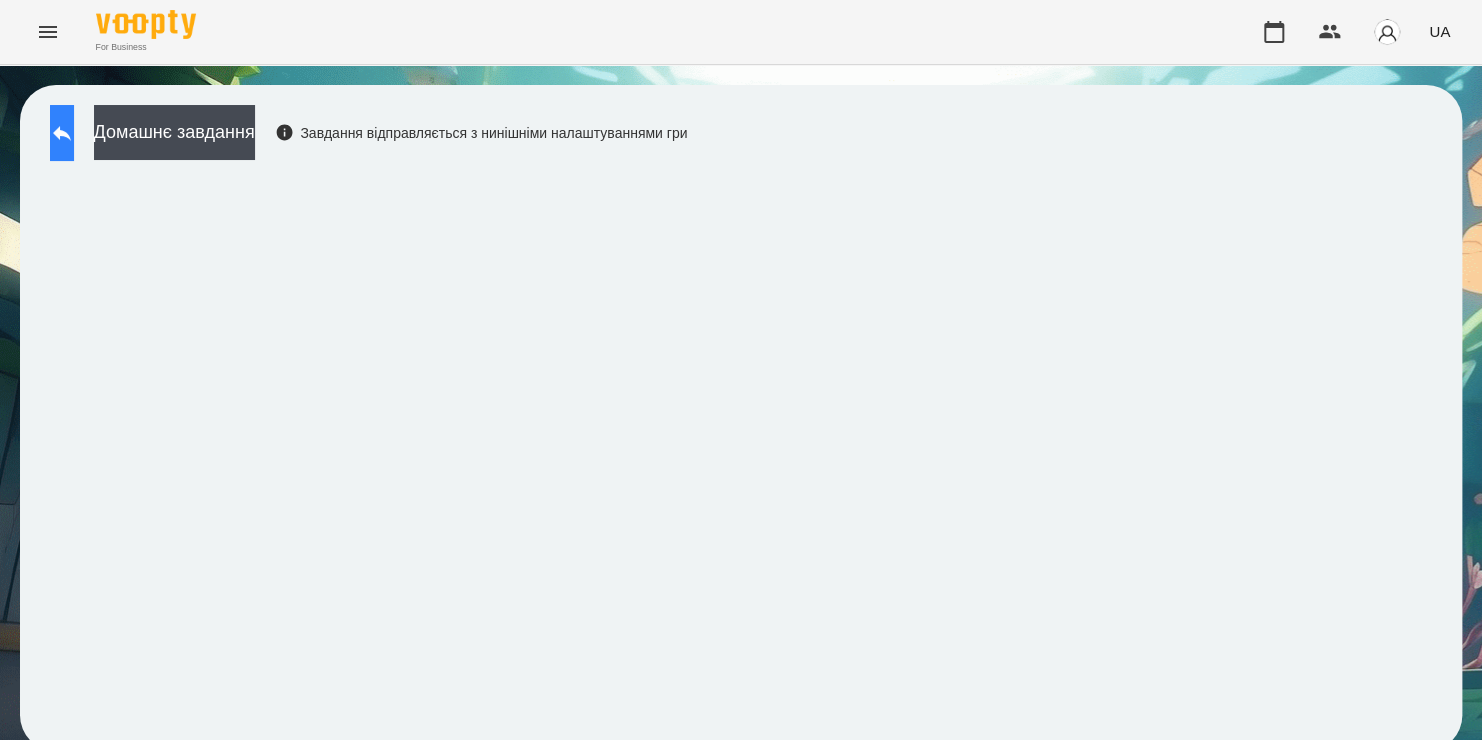 click at bounding box center (62, 133) 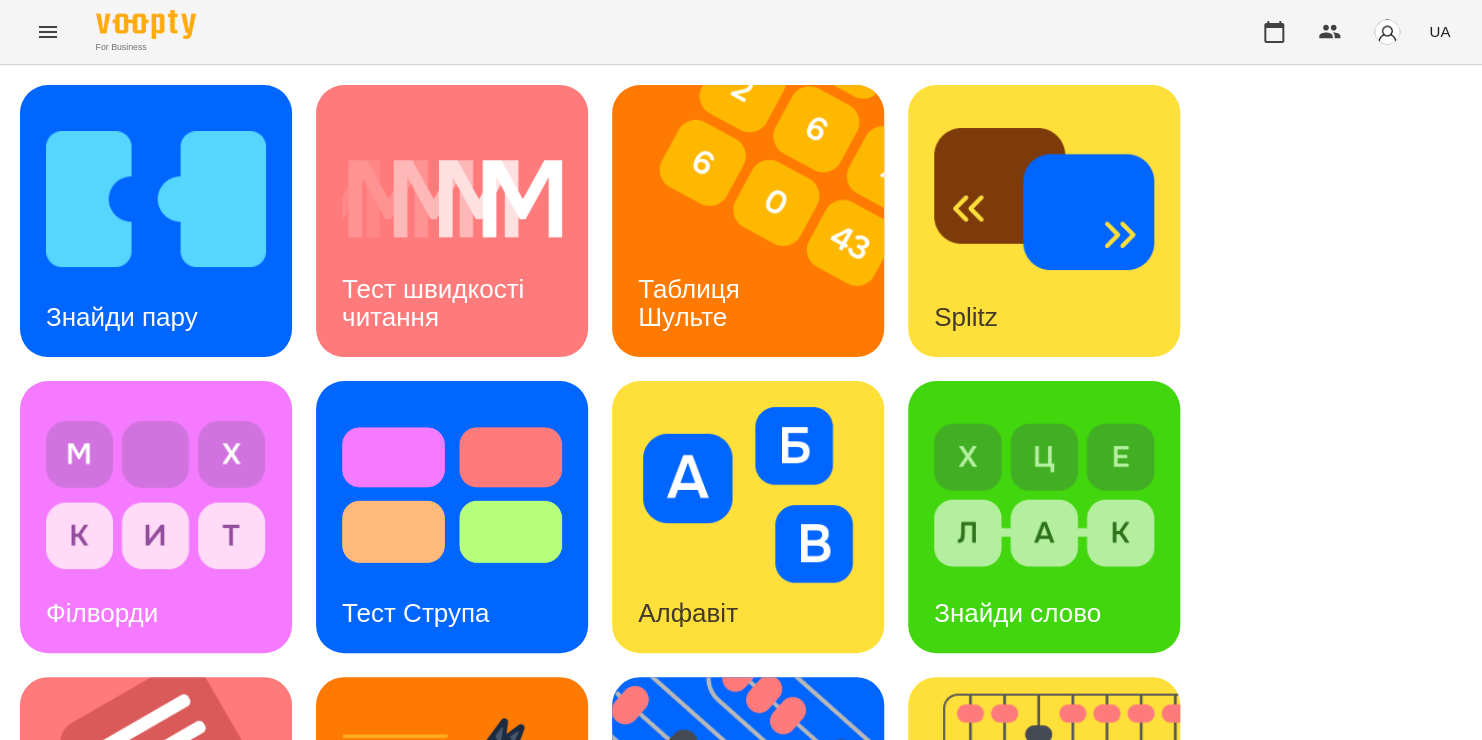 scroll, scrollTop: 820, scrollLeft: 0, axis: vertical 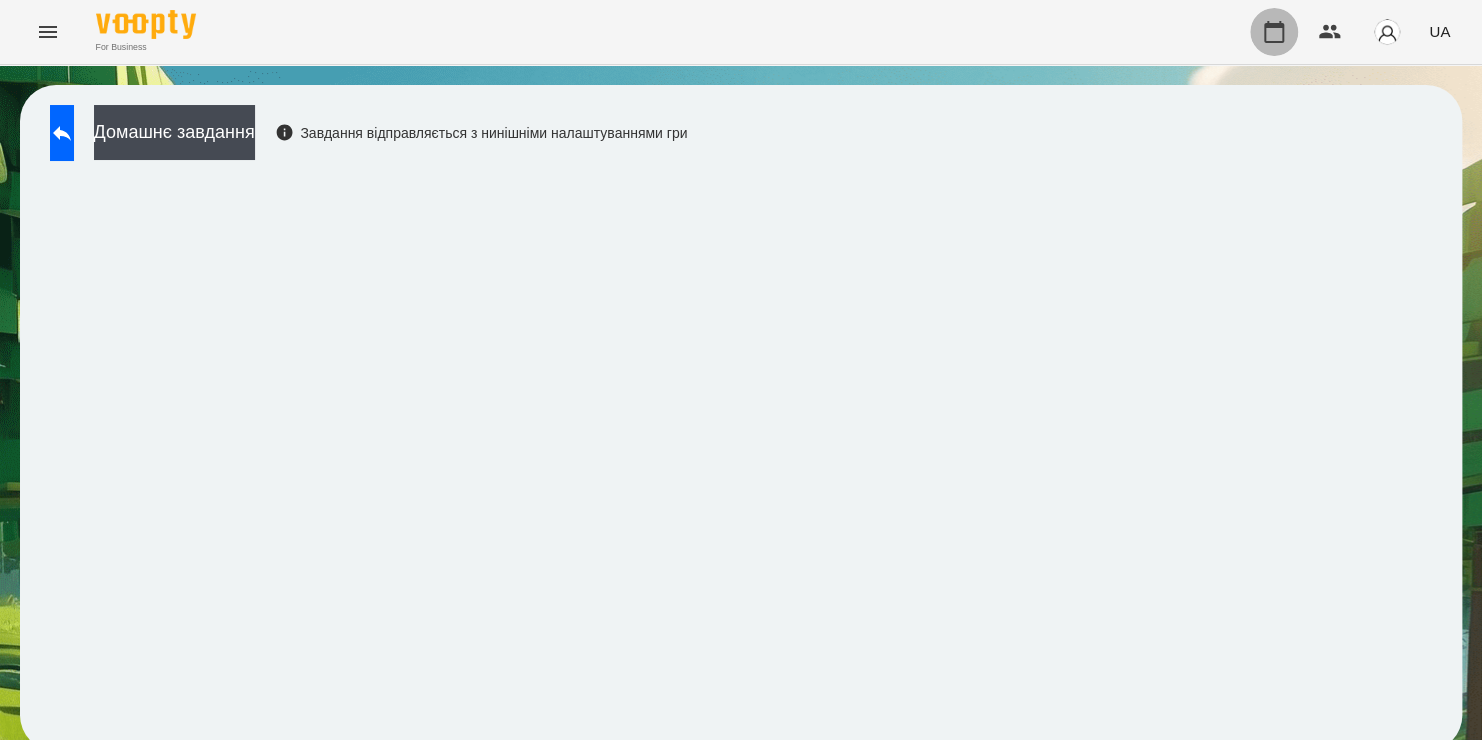 click 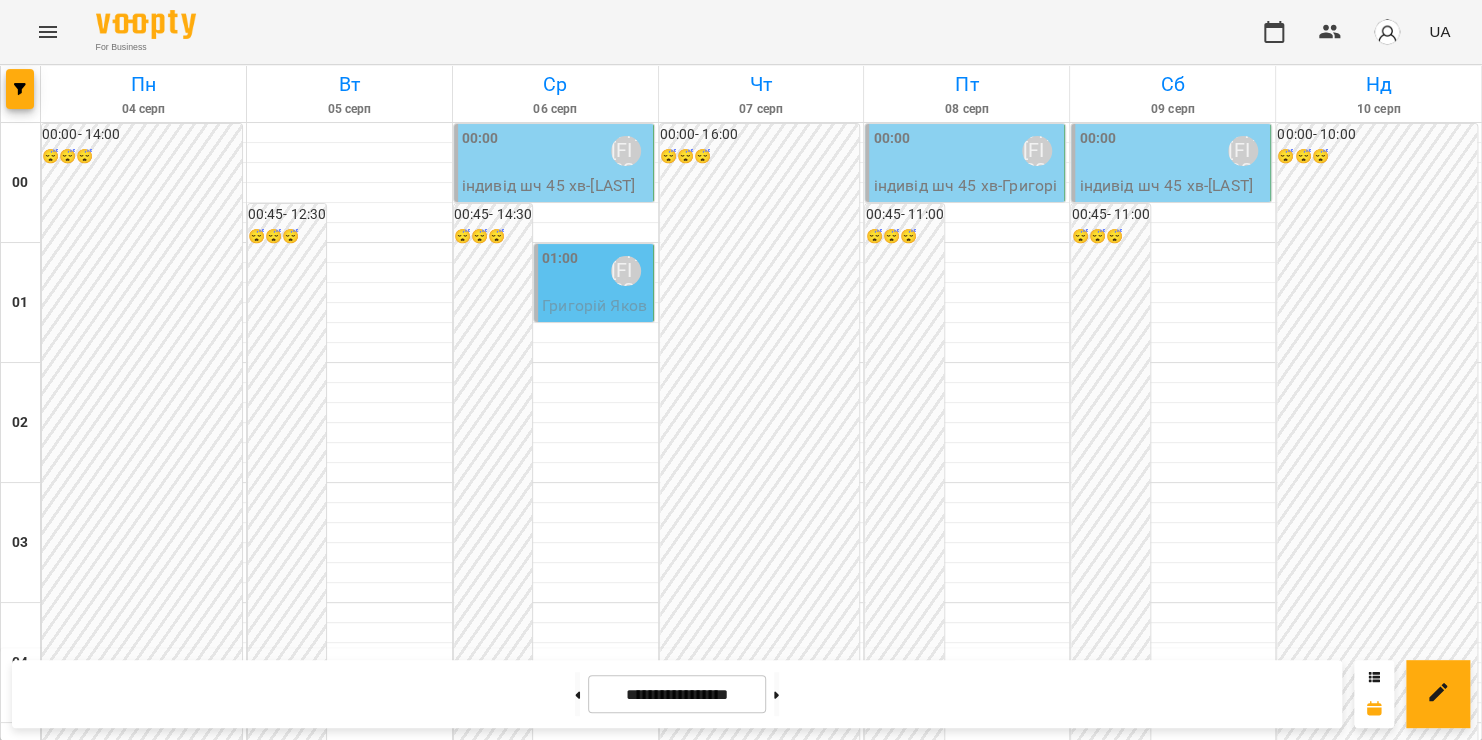 scroll, scrollTop: 2100, scrollLeft: 0, axis: vertical 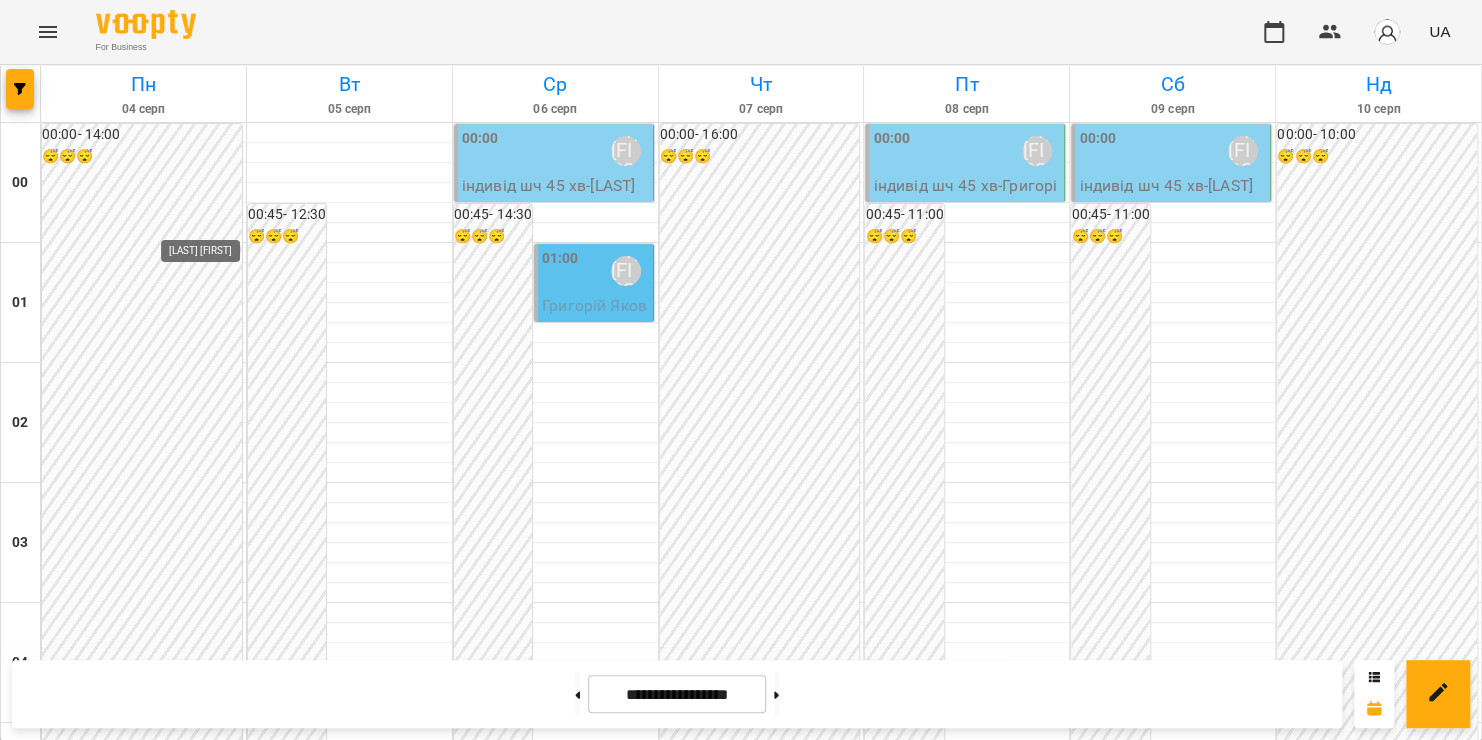 click on "[LAST] [FIRST]" at bounding box center [214, 2311] 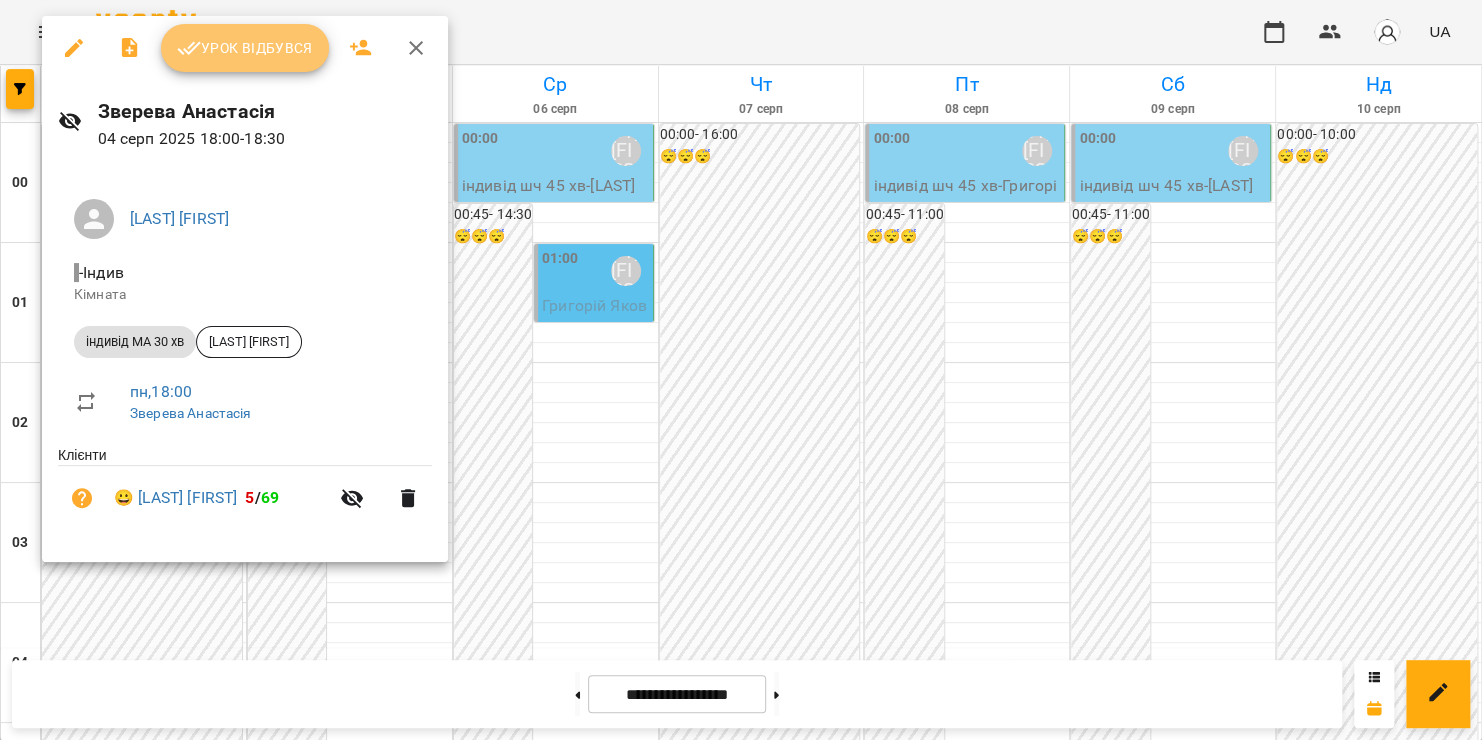 click on "Урок відбувся" at bounding box center [245, 48] 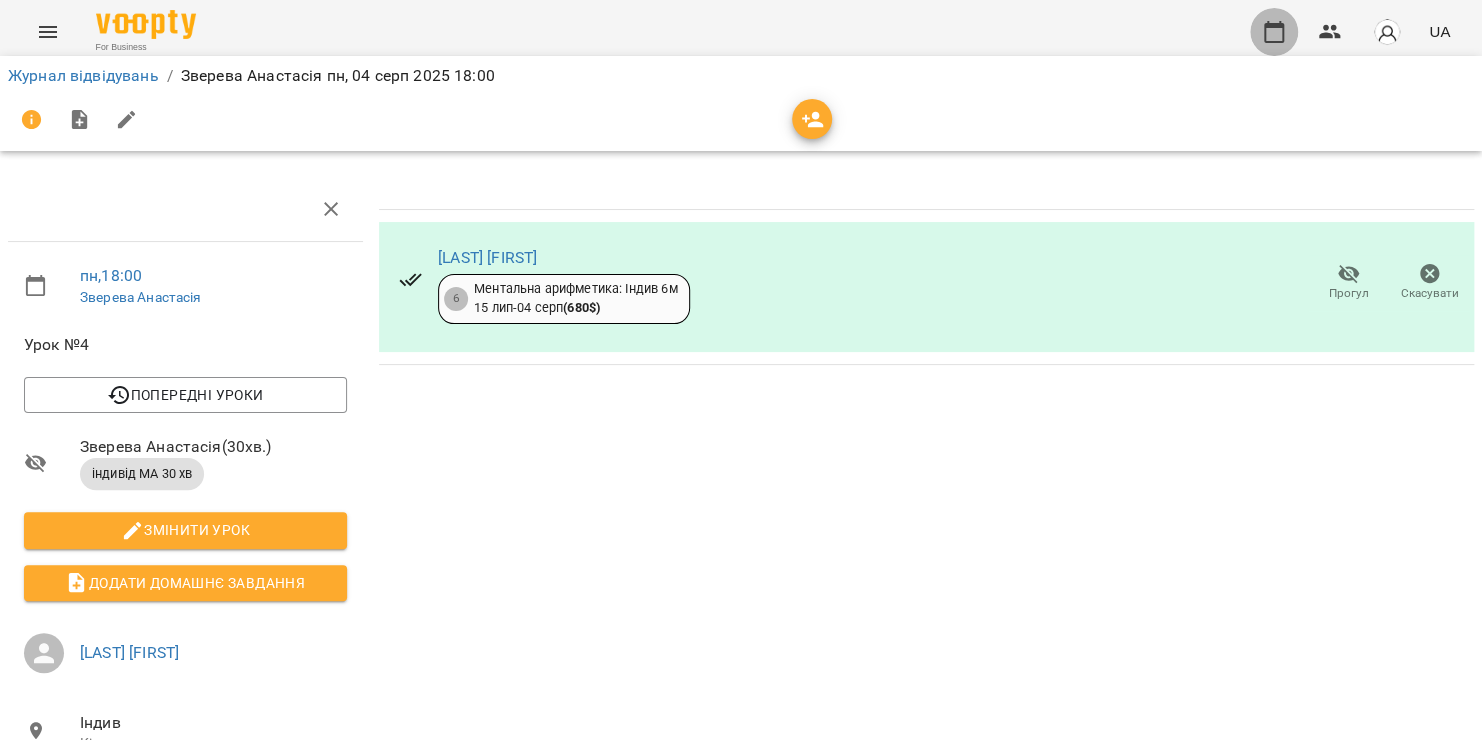click 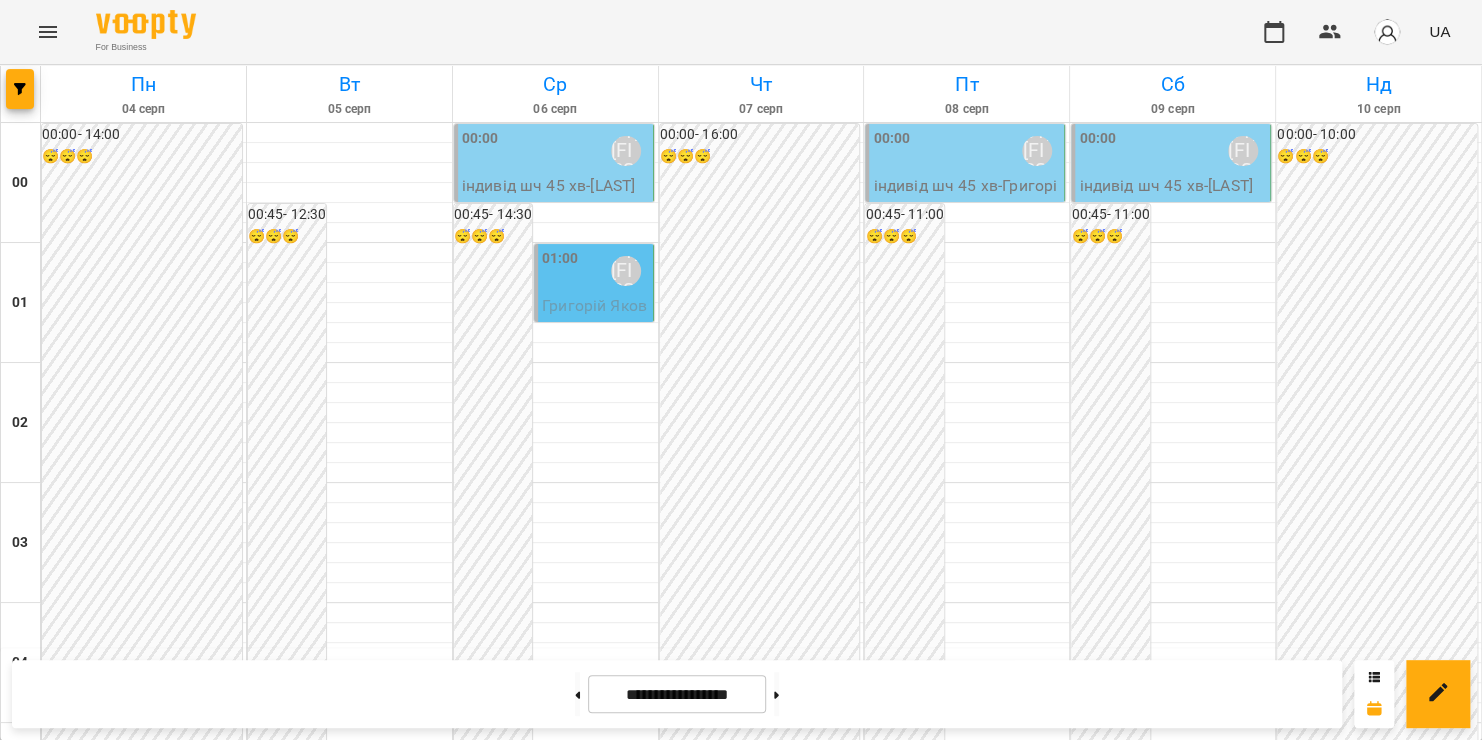 scroll, scrollTop: 2108, scrollLeft: 0, axis: vertical 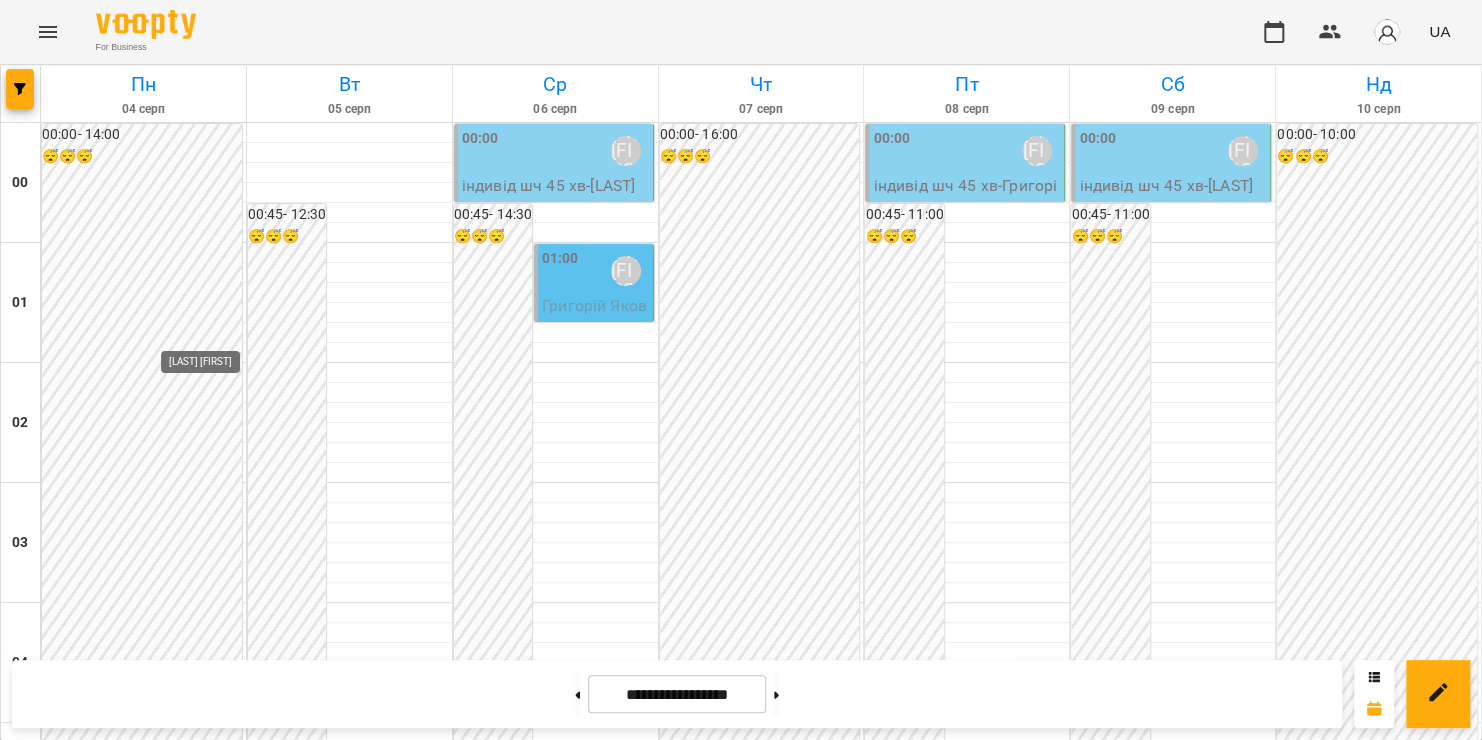 click on "[LAST] [FIRST]" at bounding box center (214, 2431) 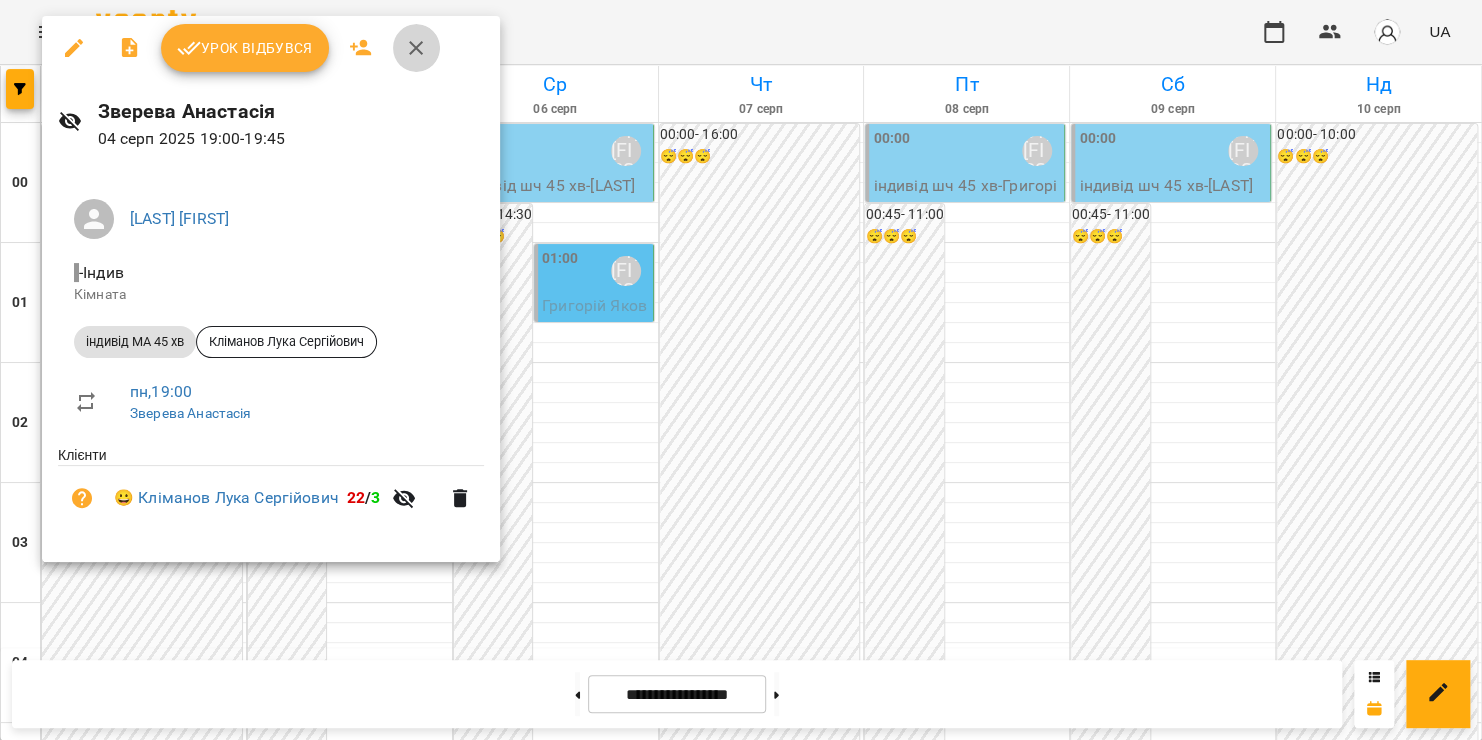 click 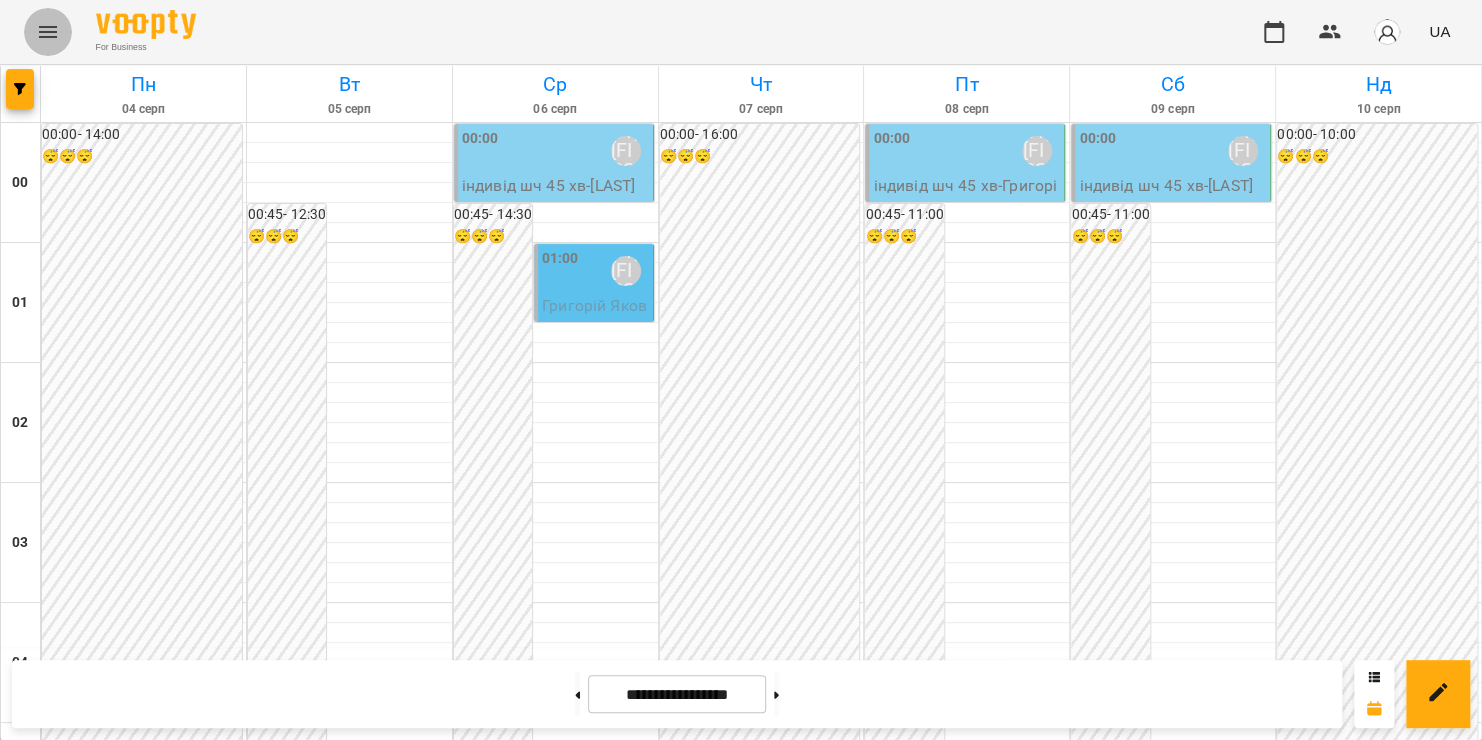 click 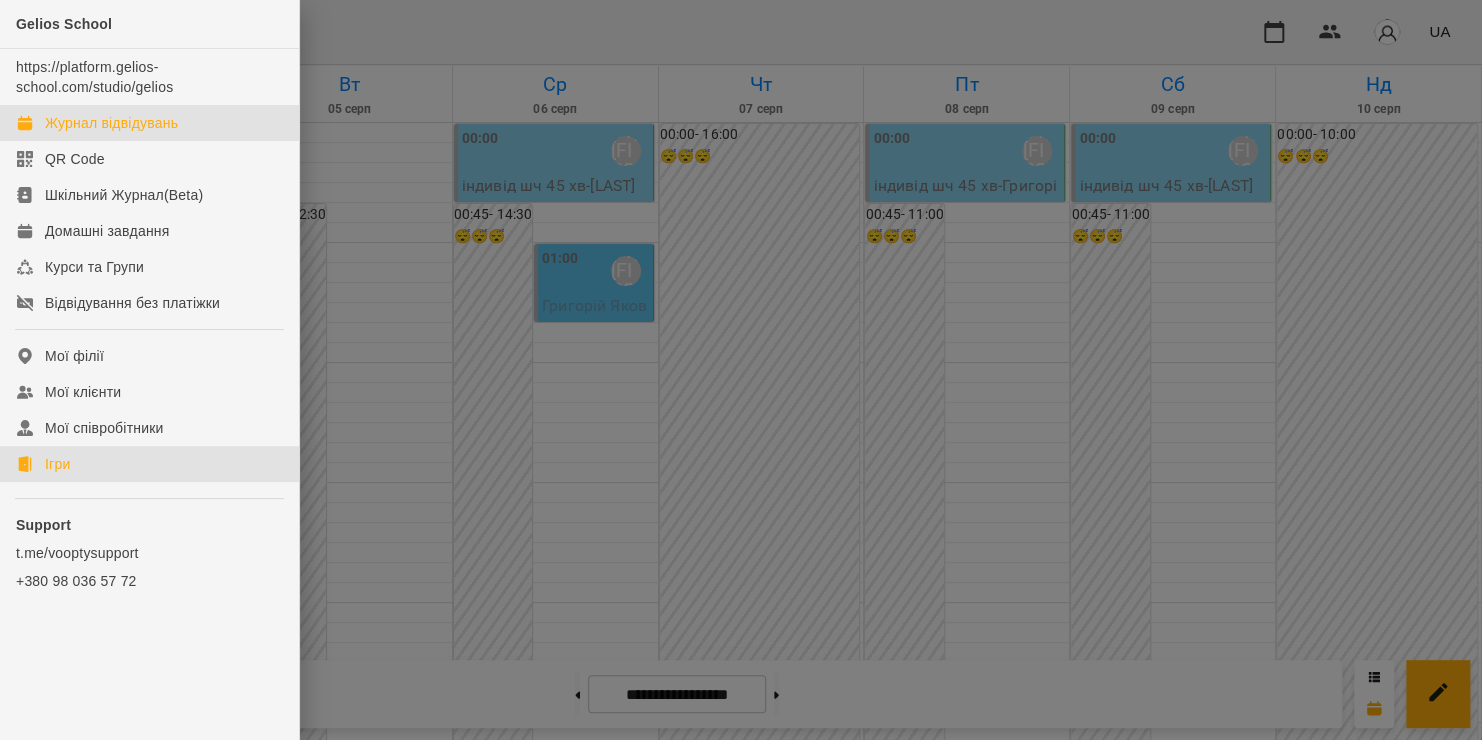 click on "Ігри" 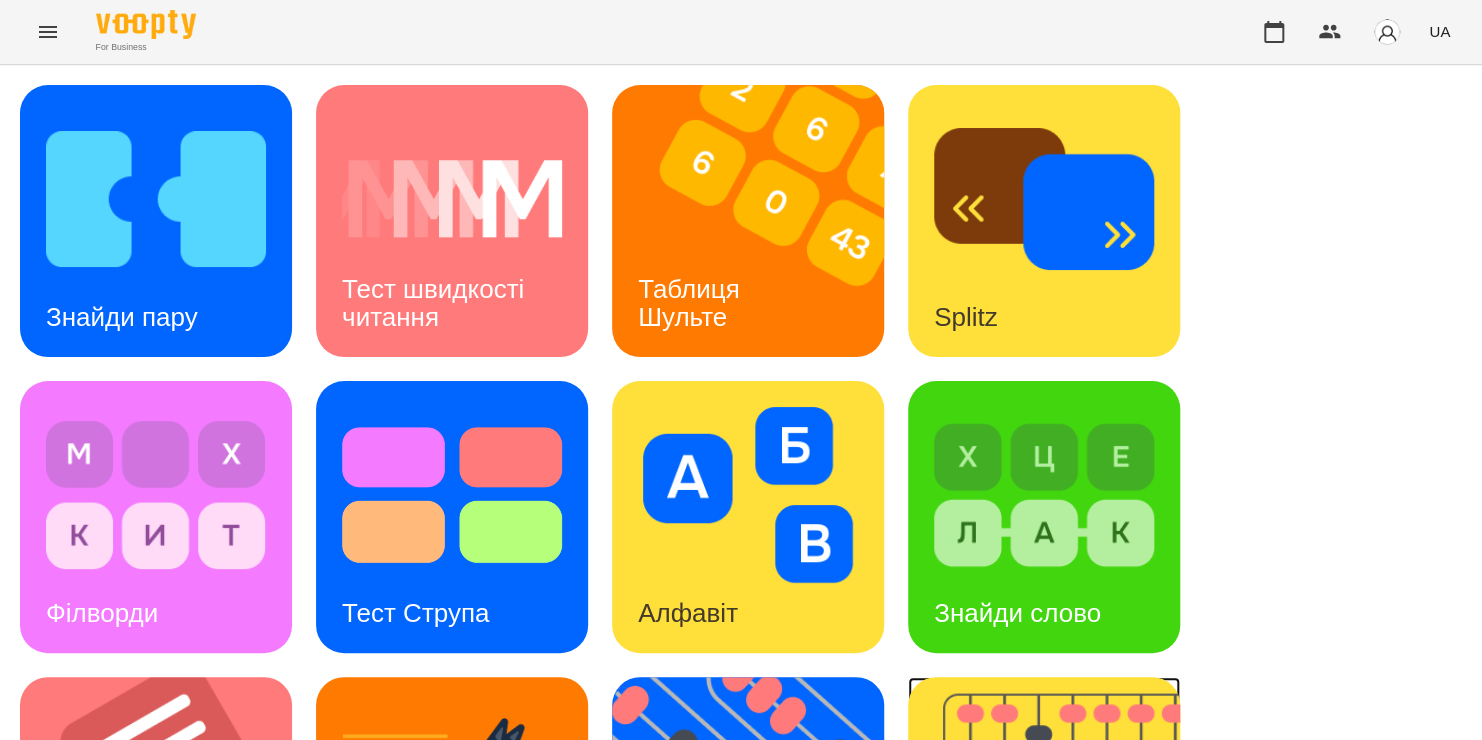 click at bounding box center [1056, 813] 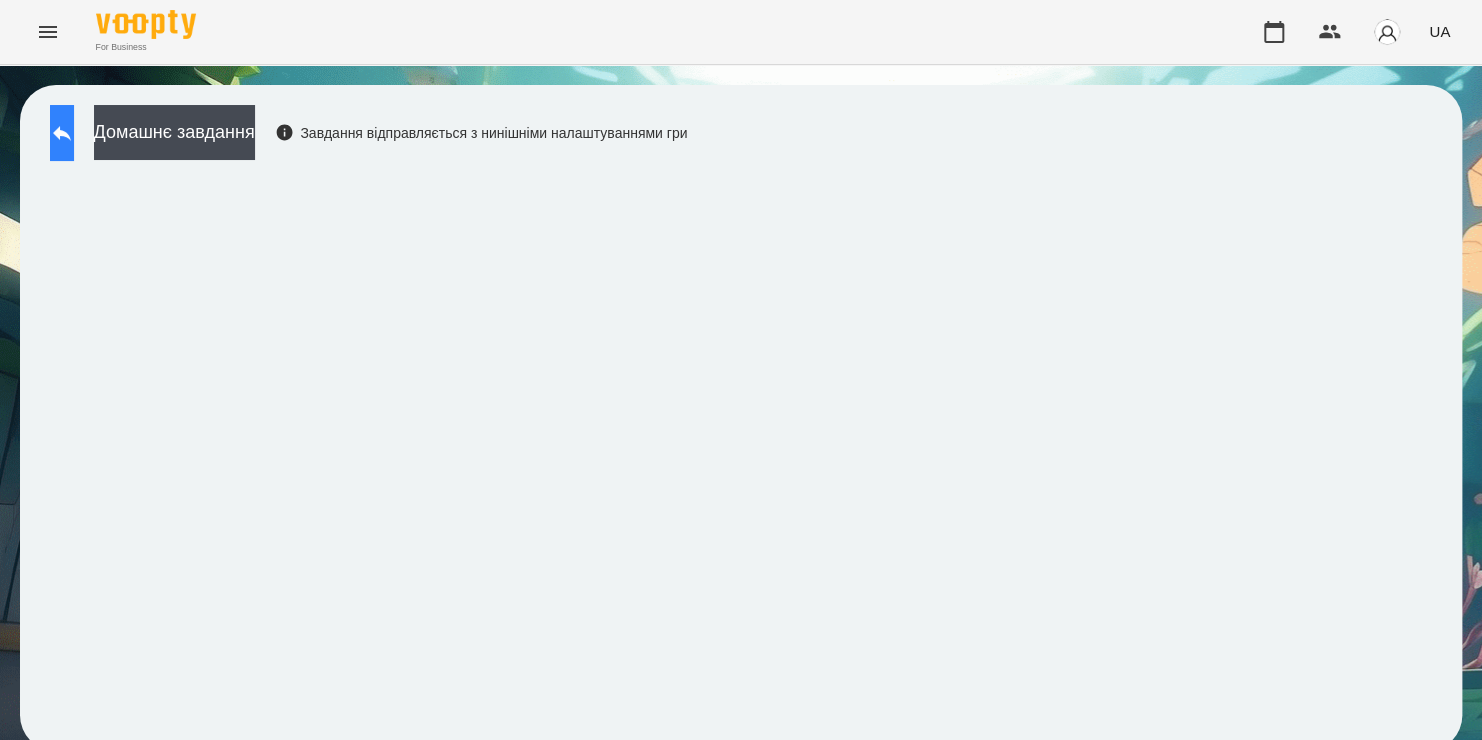 click at bounding box center (62, 133) 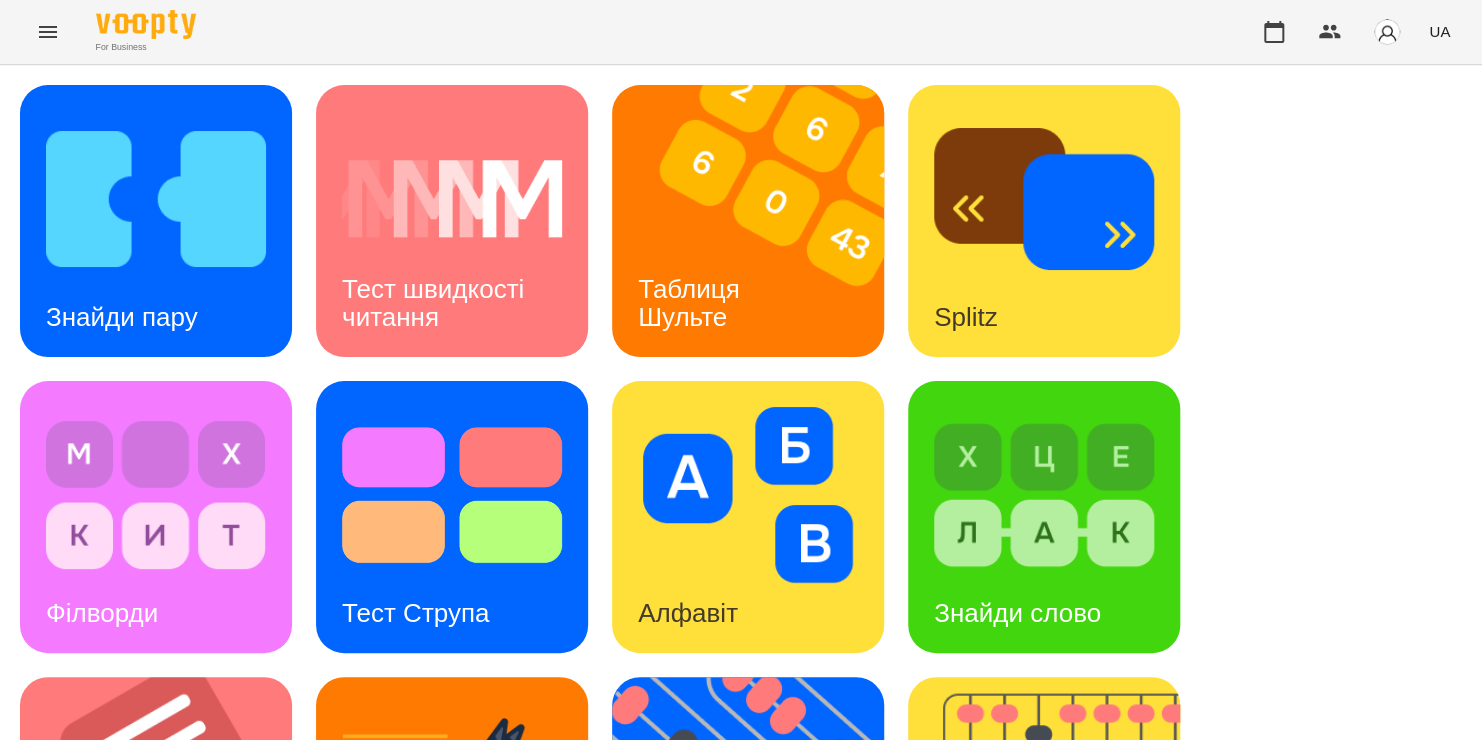 scroll, scrollTop: 548, scrollLeft: 0, axis: vertical 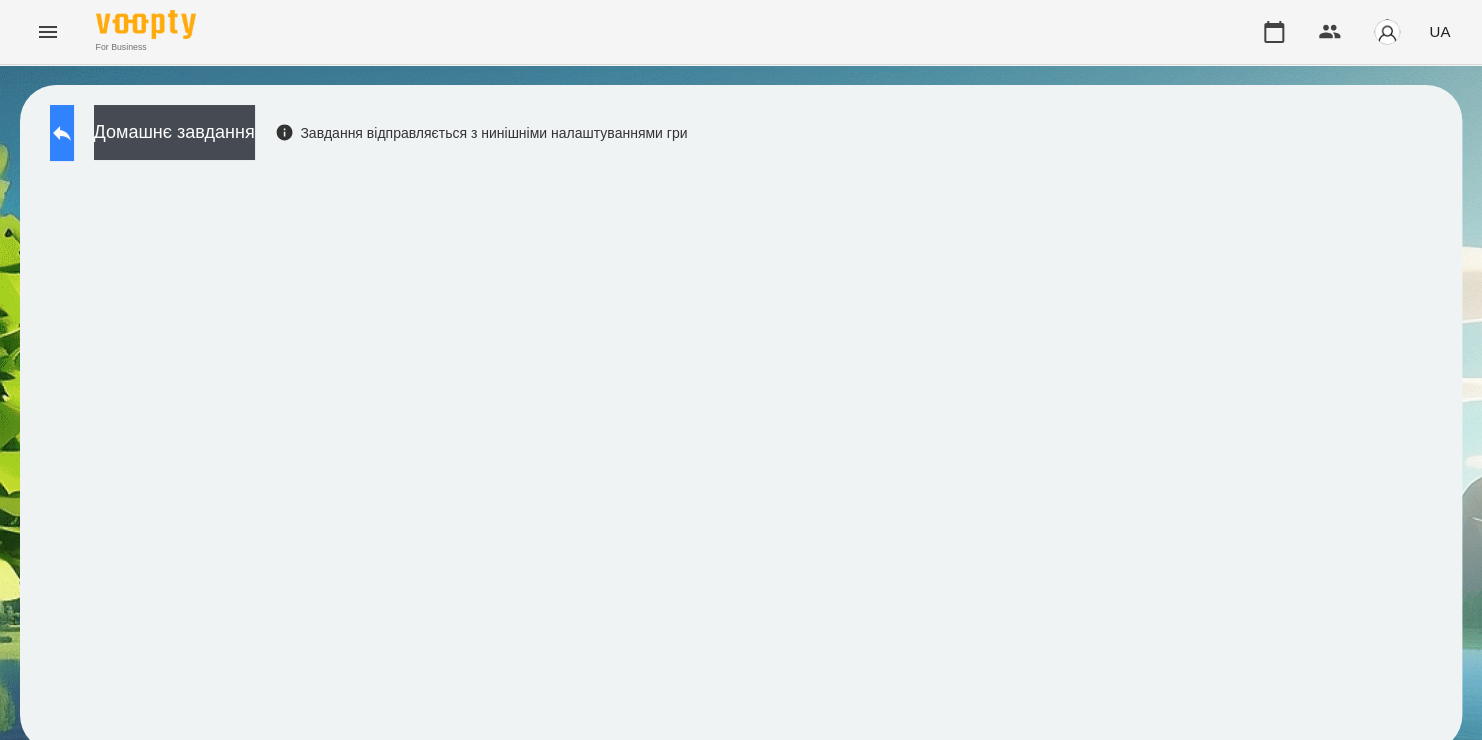 click at bounding box center [62, 133] 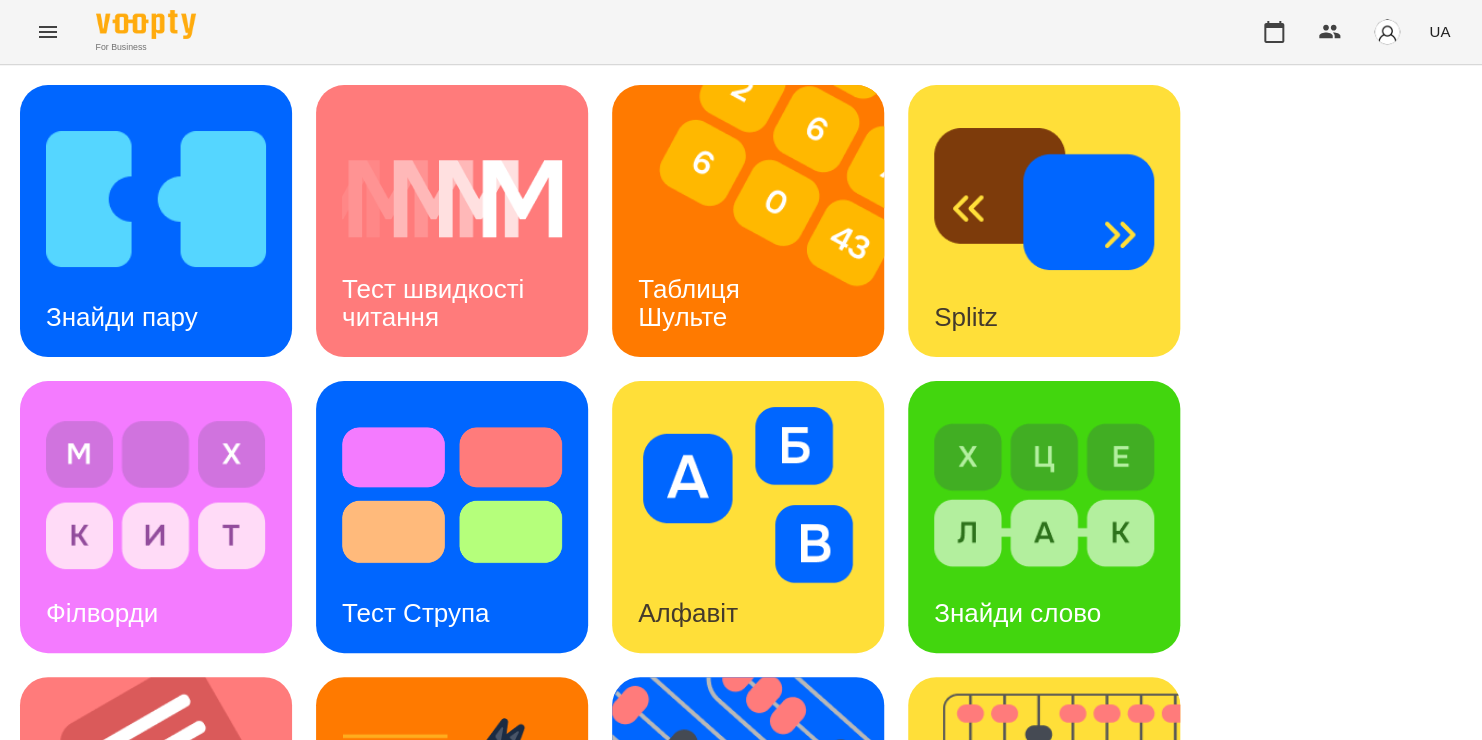 scroll, scrollTop: 820, scrollLeft: 0, axis: vertical 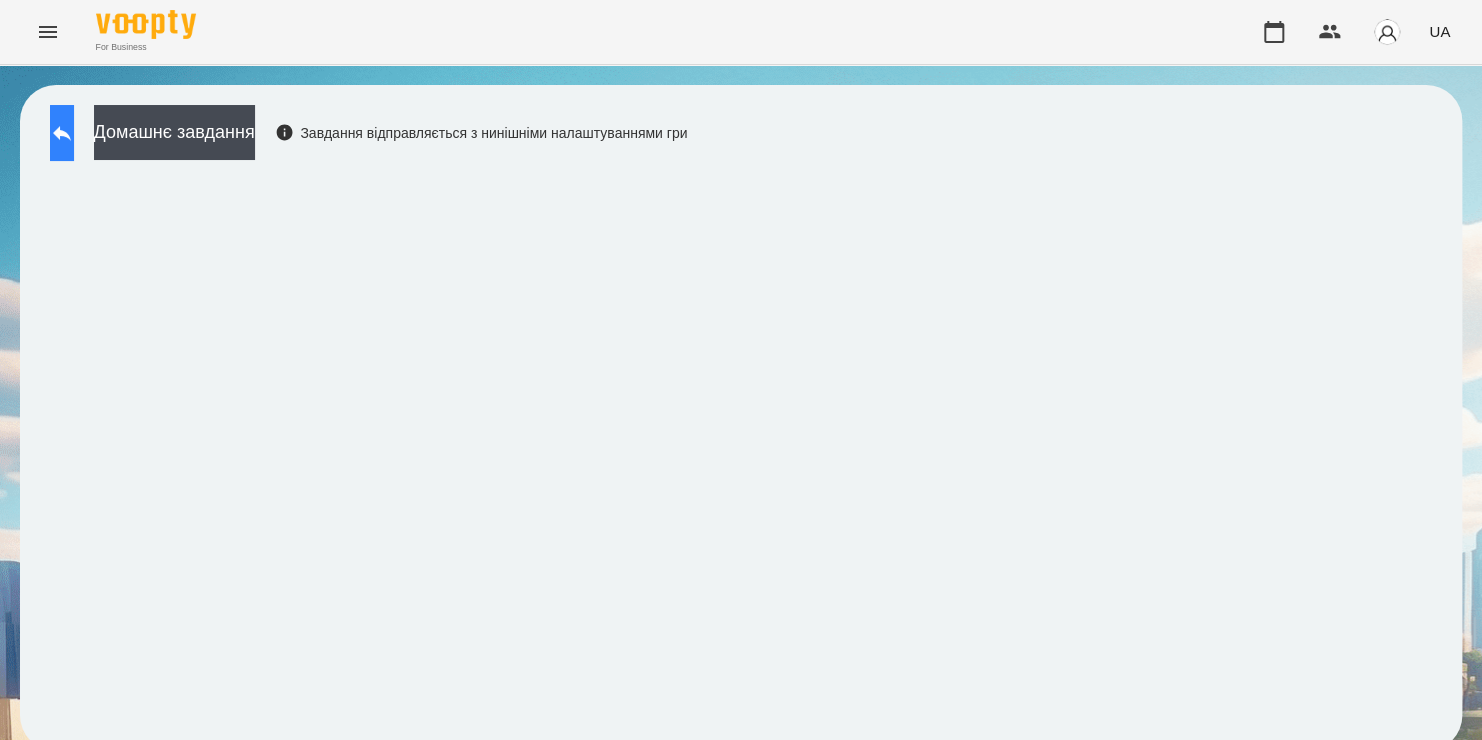 click 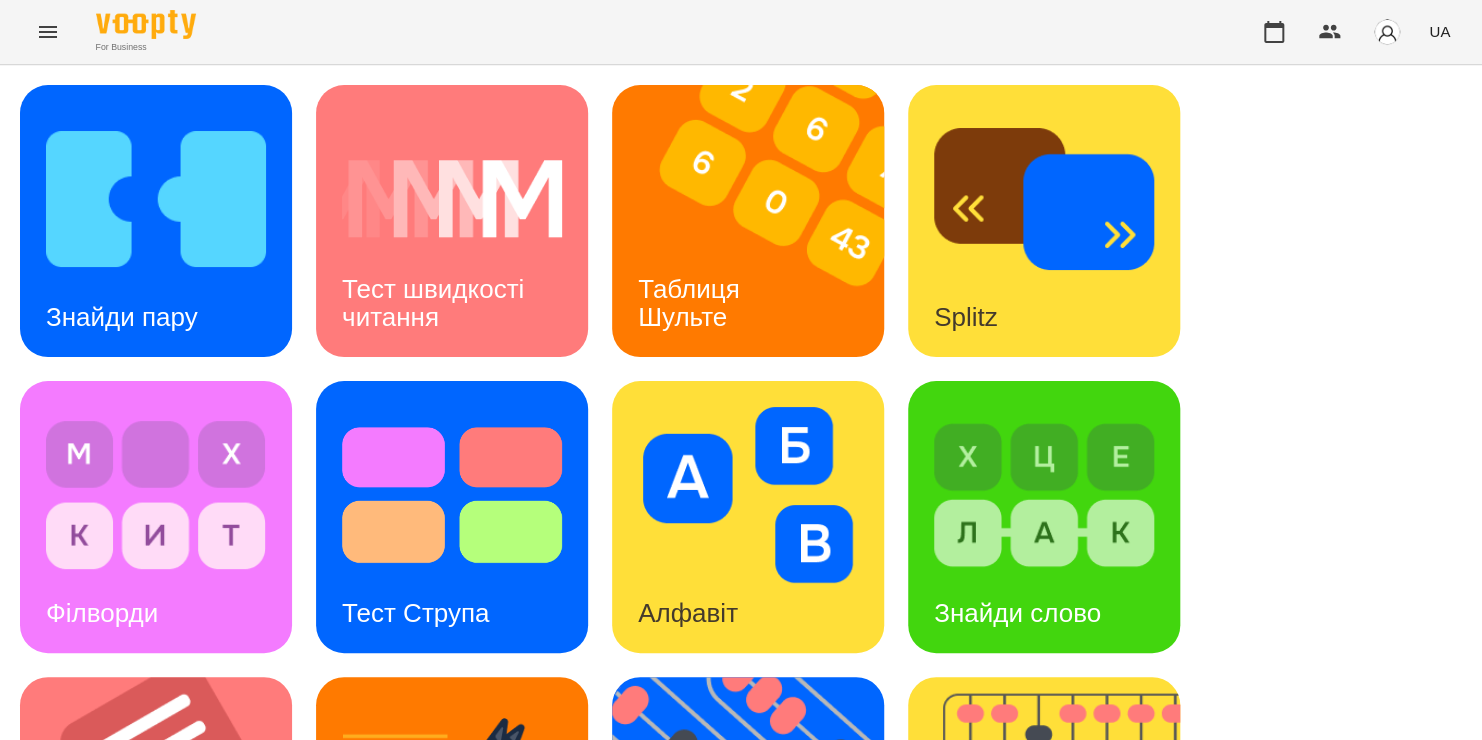 scroll, scrollTop: 820, scrollLeft: 0, axis: vertical 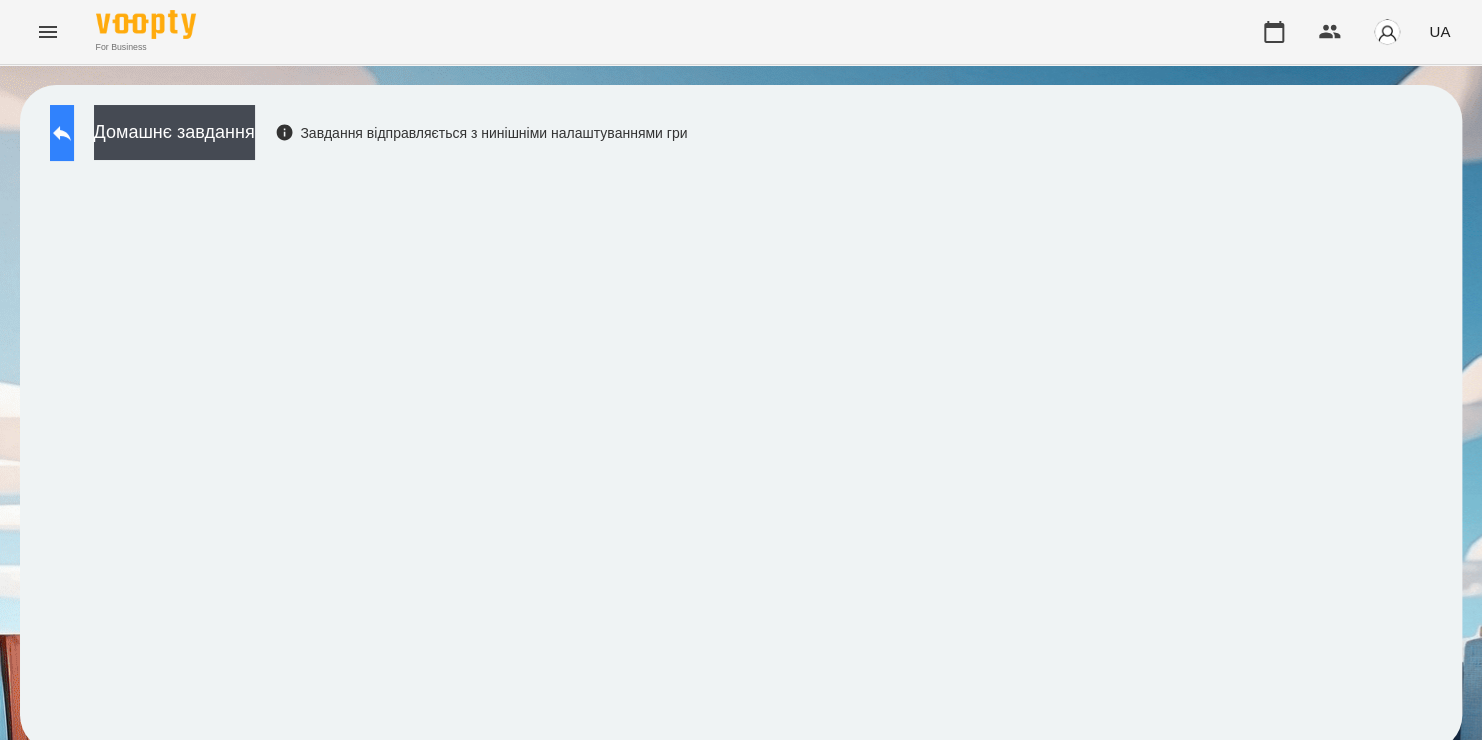 click at bounding box center [62, 133] 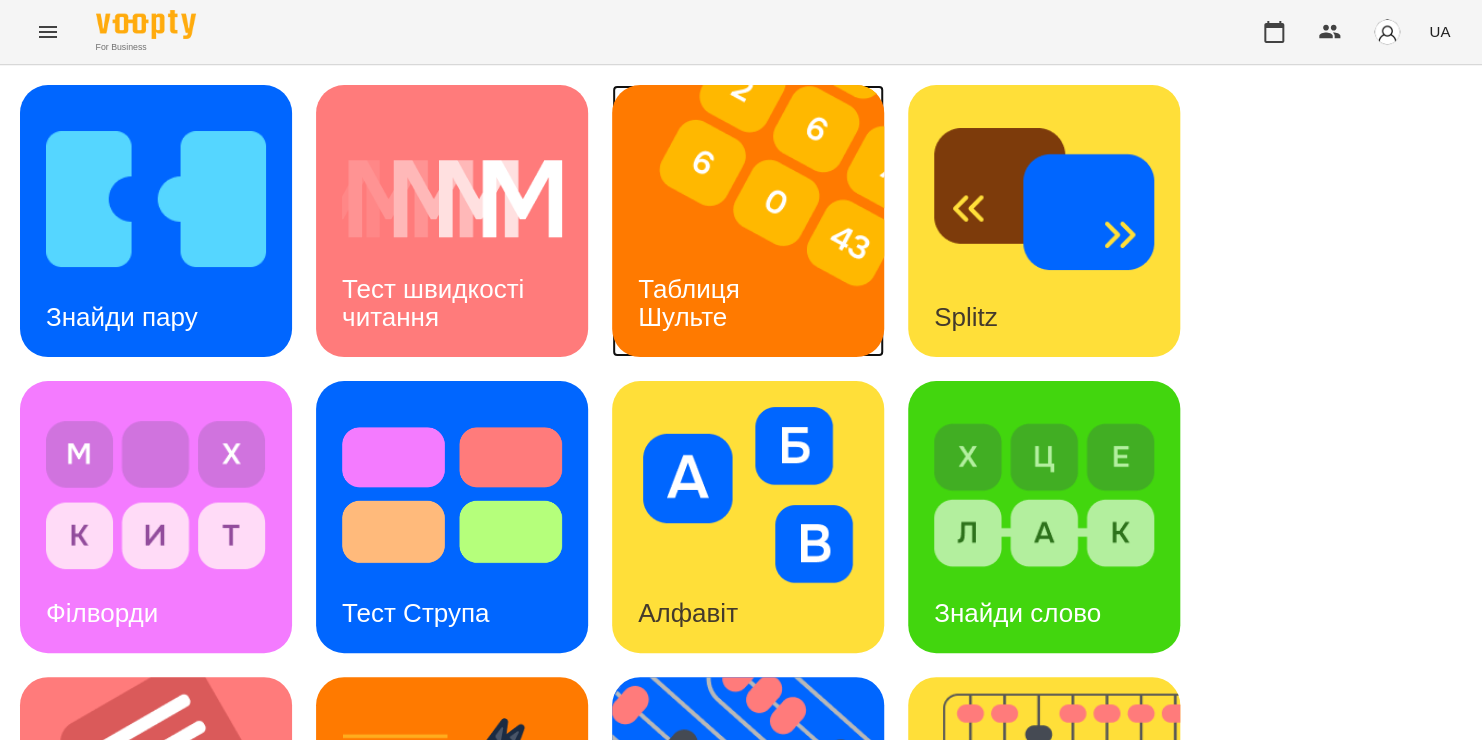 click at bounding box center (760, 221) 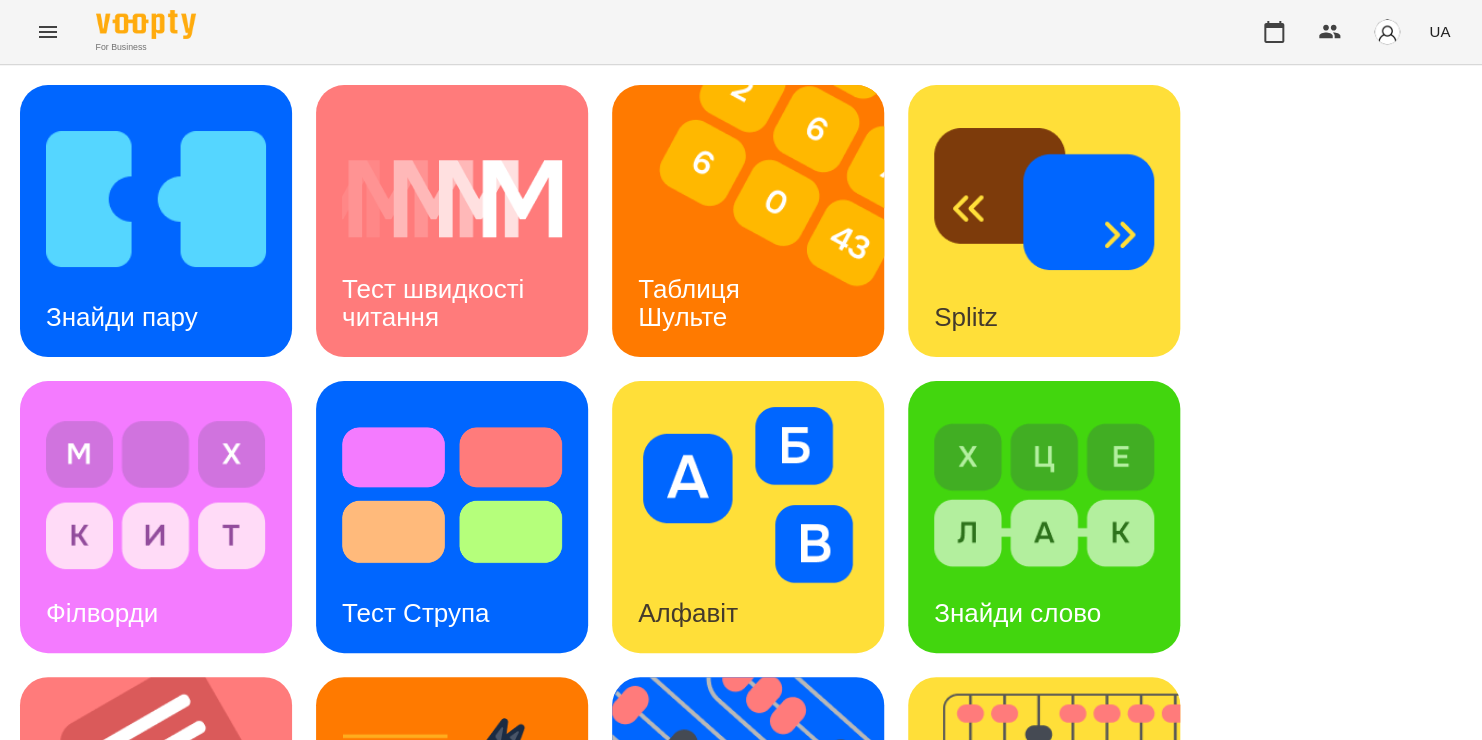 scroll, scrollTop: 0, scrollLeft: 0, axis: both 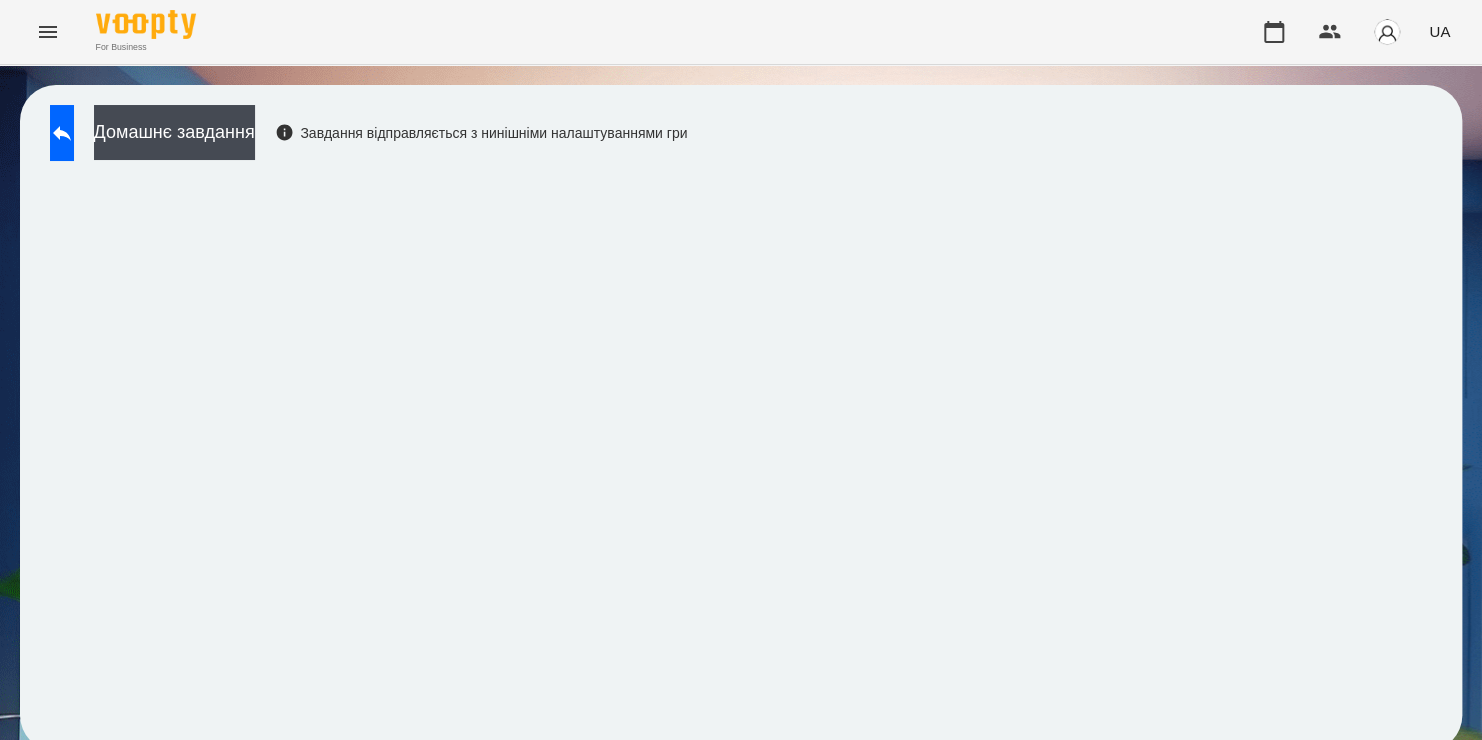 click on "Домашнє завдання Завдання відправляється з нинішніми налаштуваннями гри" at bounding box center [741, 418] 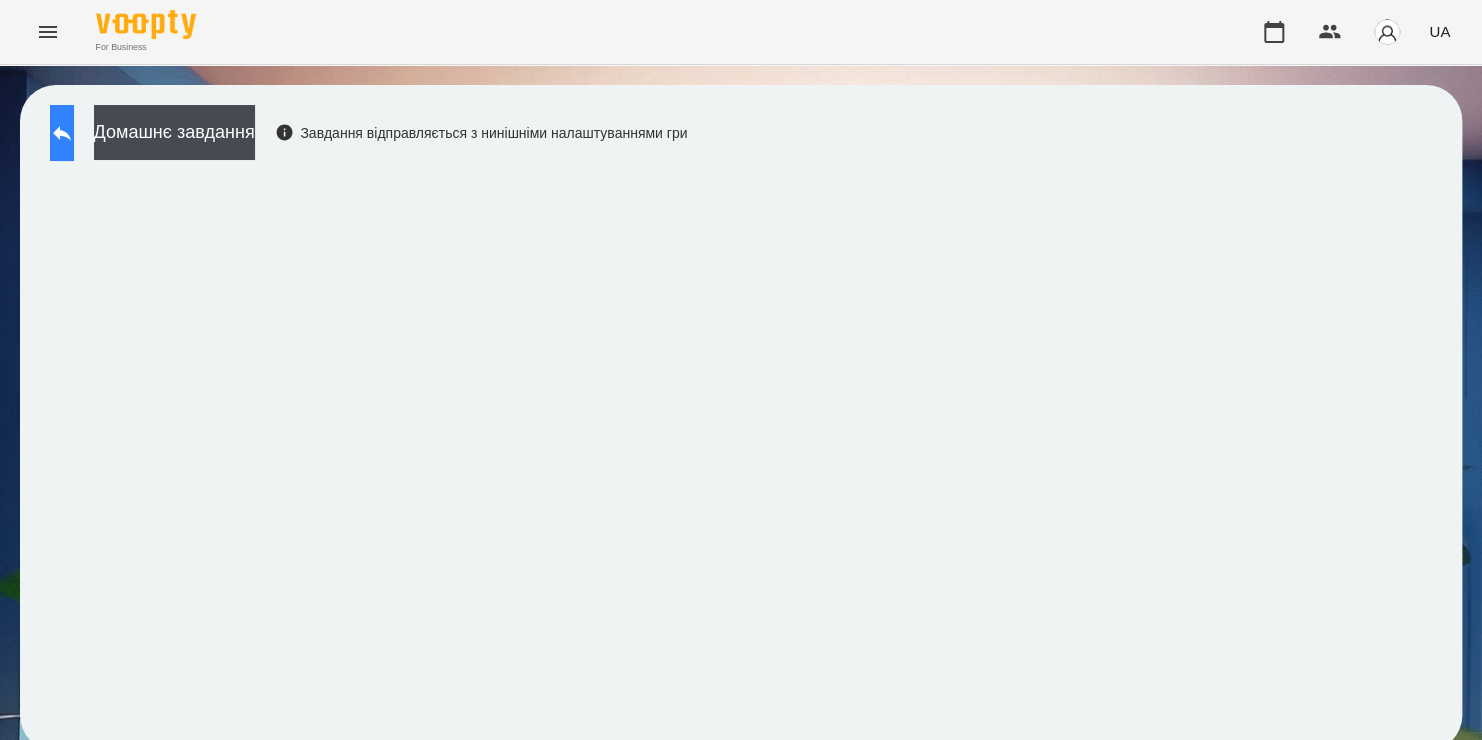 click at bounding box center [62, 133] 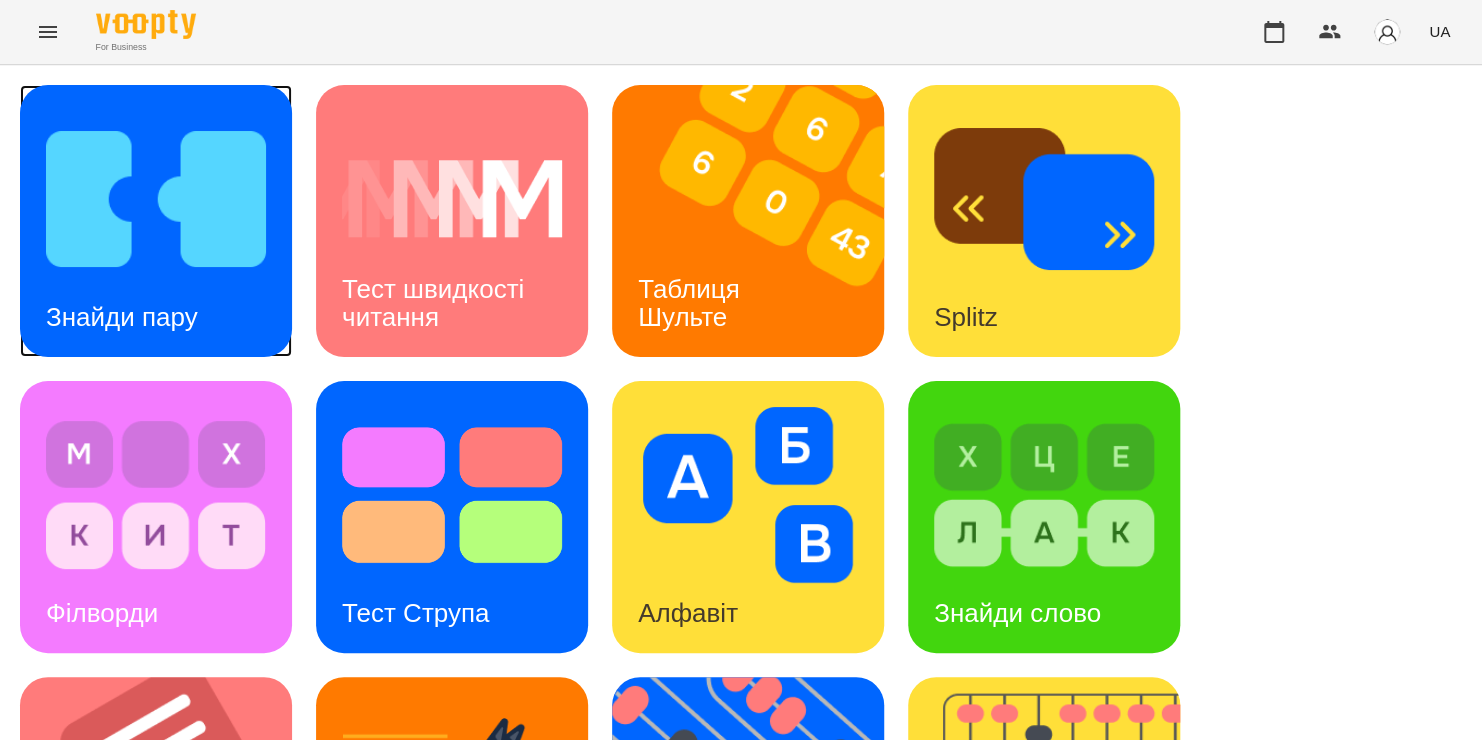 click at bounding box center [156, 199] 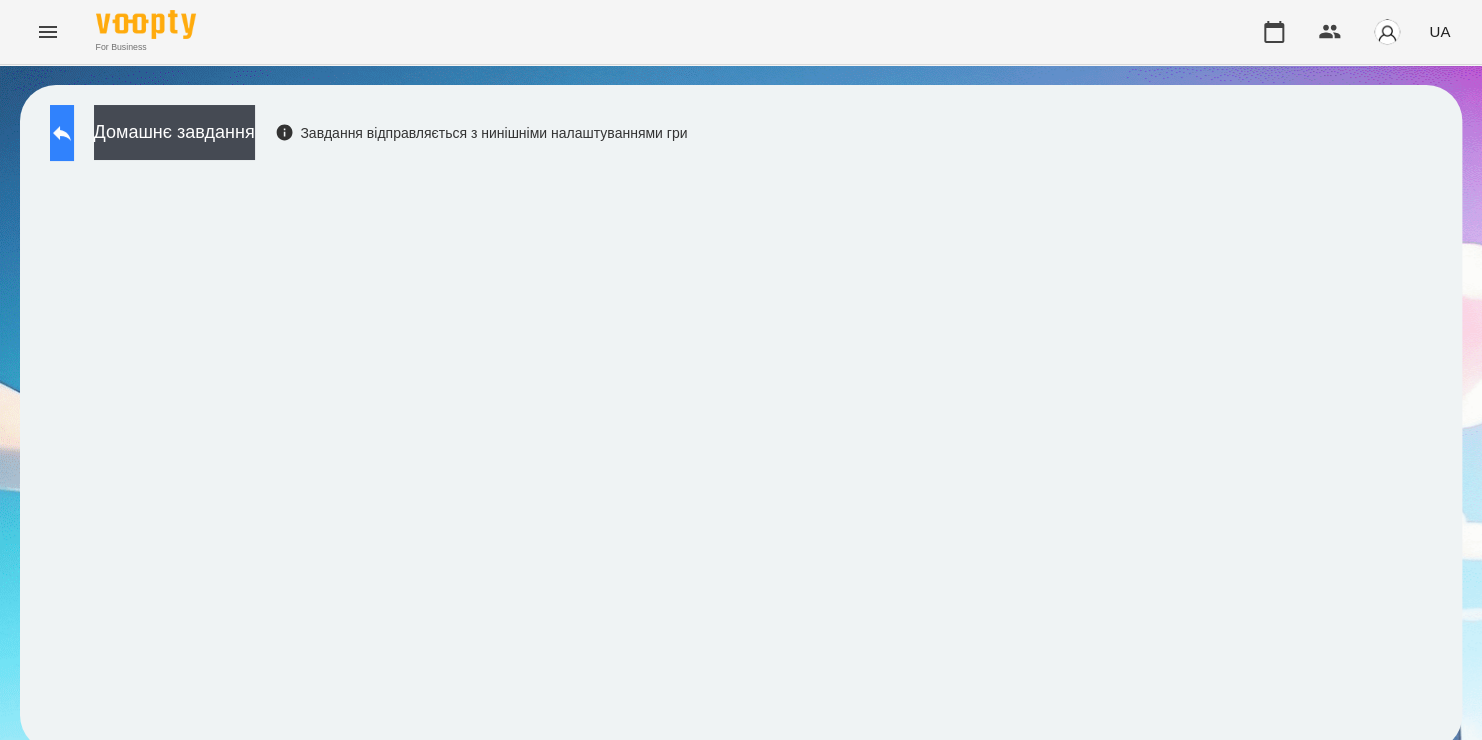 click 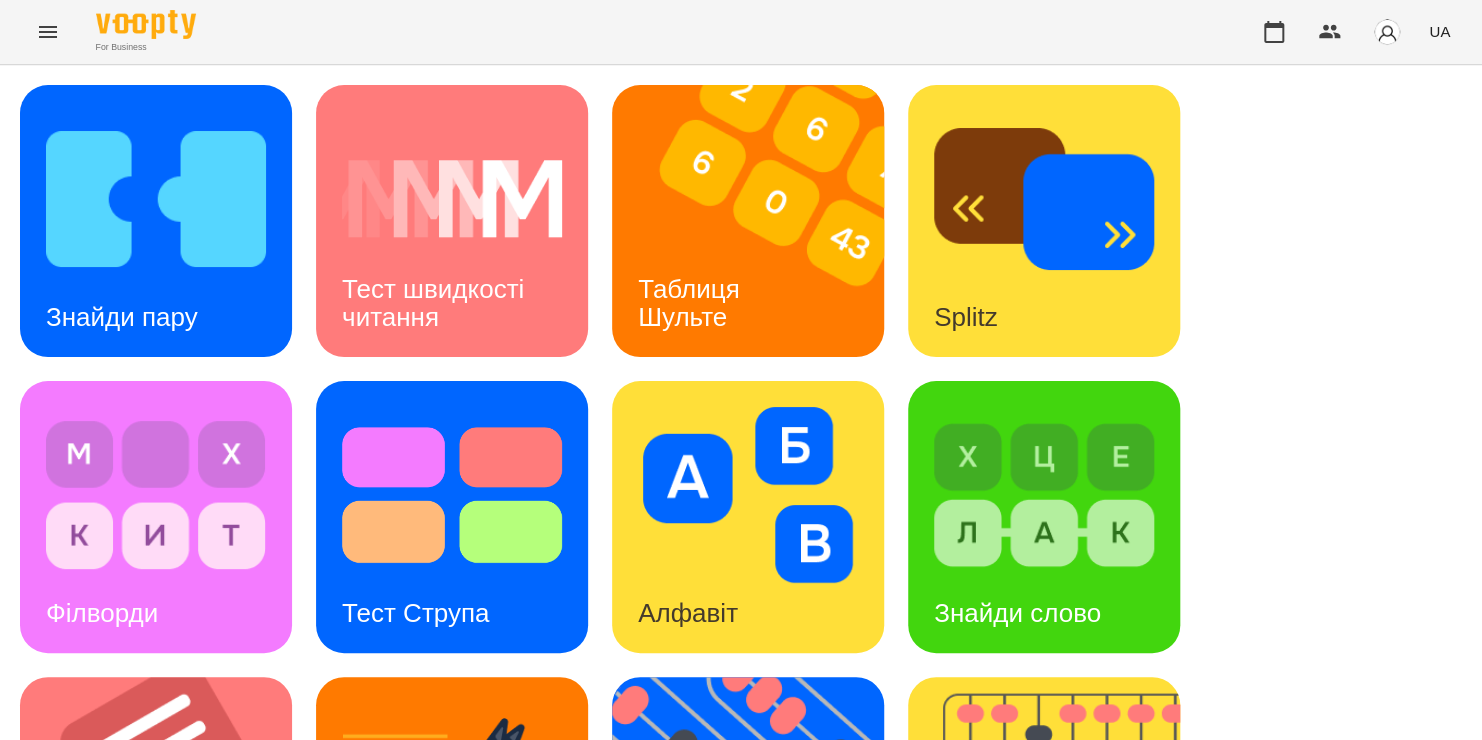 scroll, scrollTop: 820, scrollLeft: 0, axis: vertical 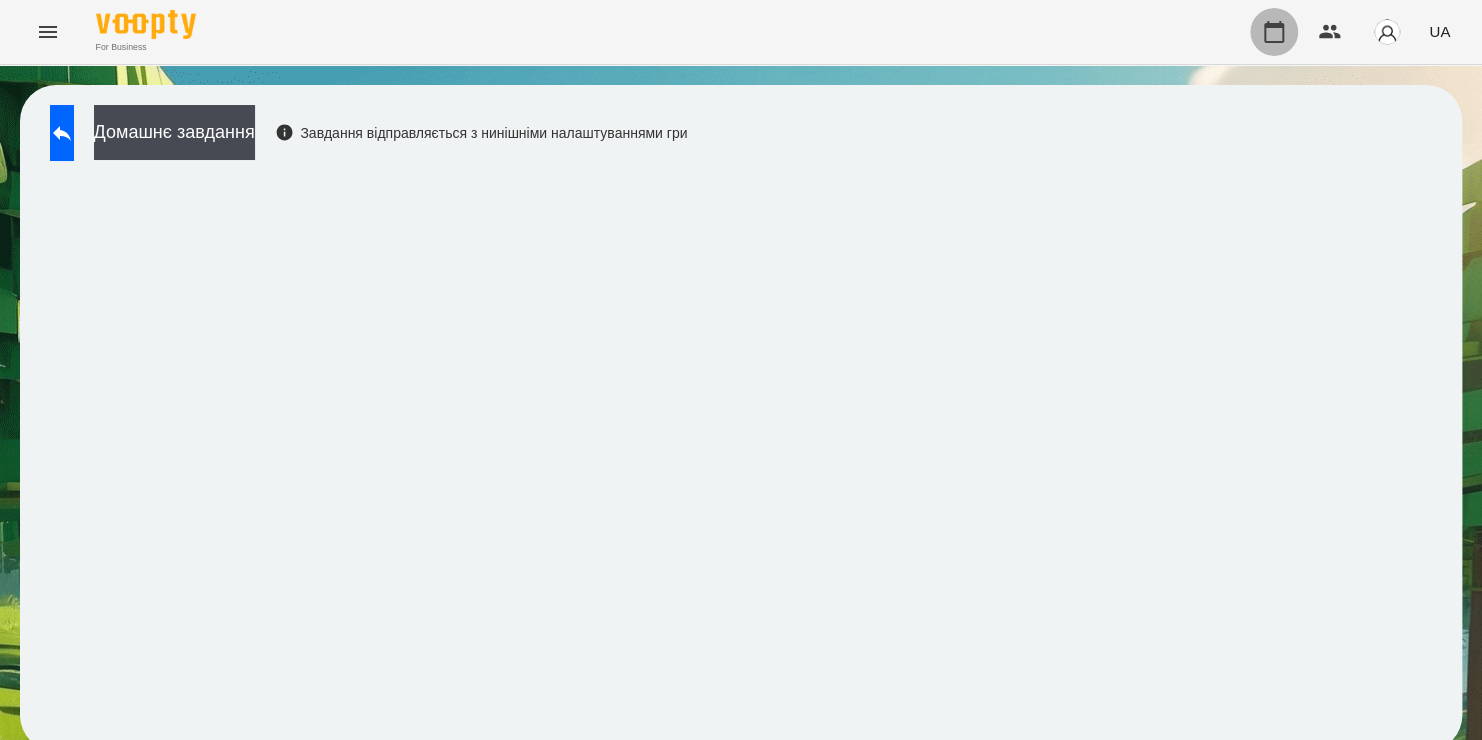 click 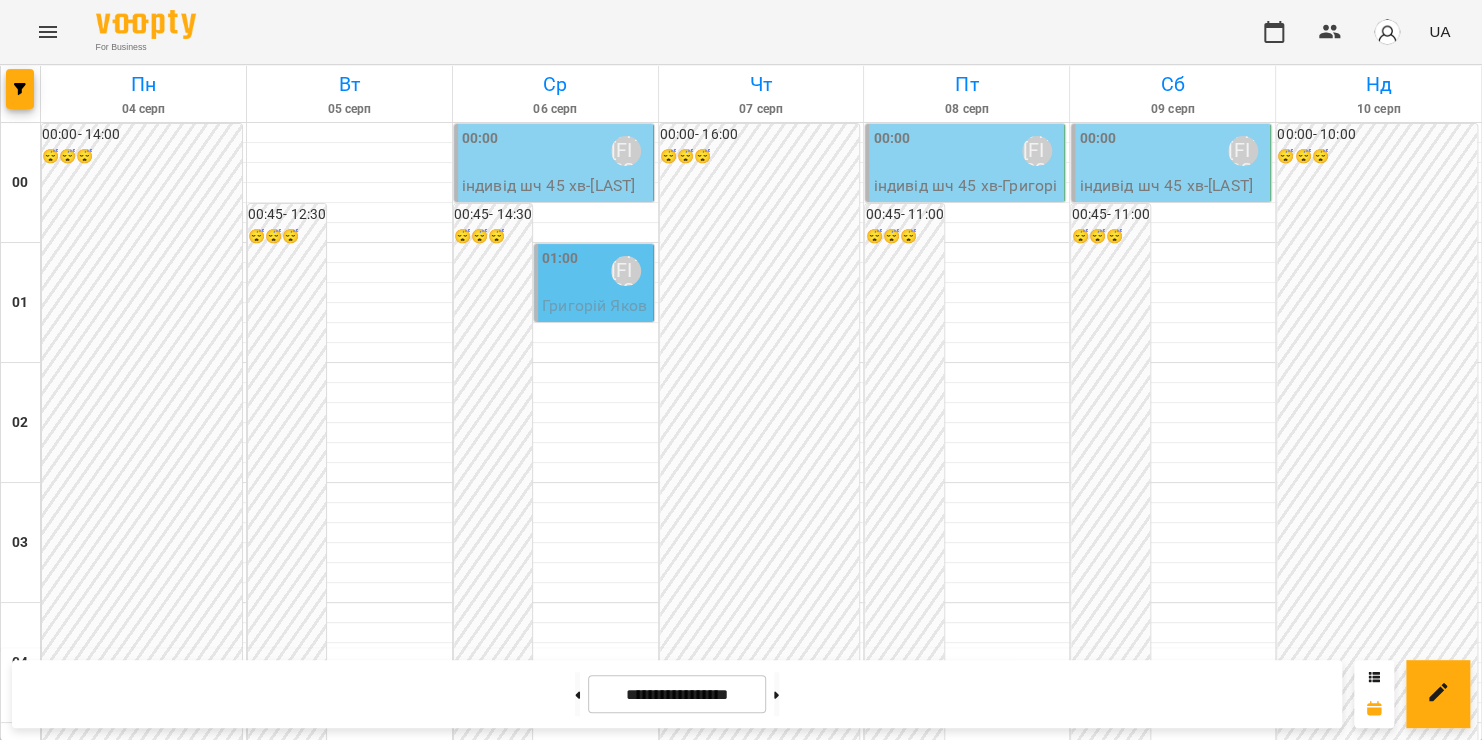 scroll, scrollTop: 2064, scrollLeft: 0, axis: vertical 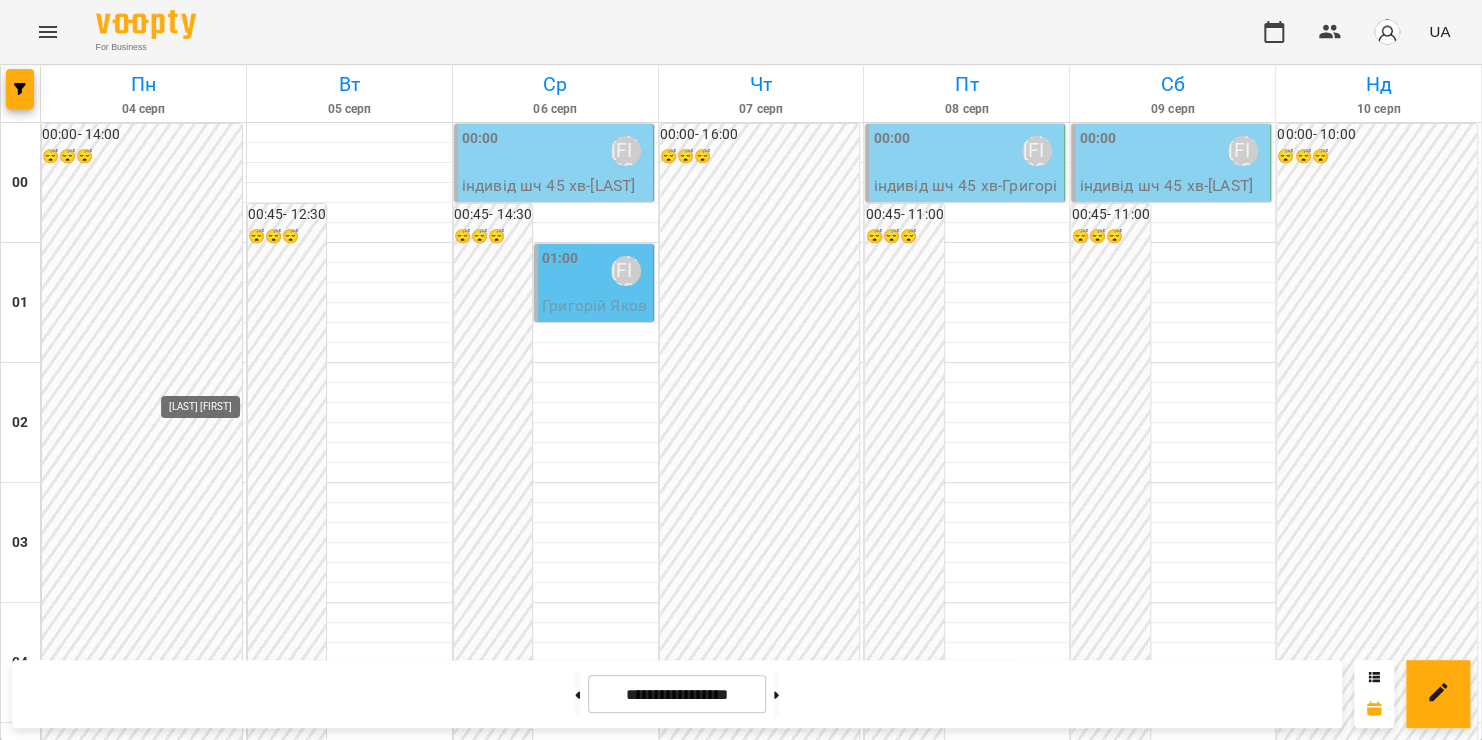 click on "[LAST] [FIRST]" at bounding box center (214, 2431) 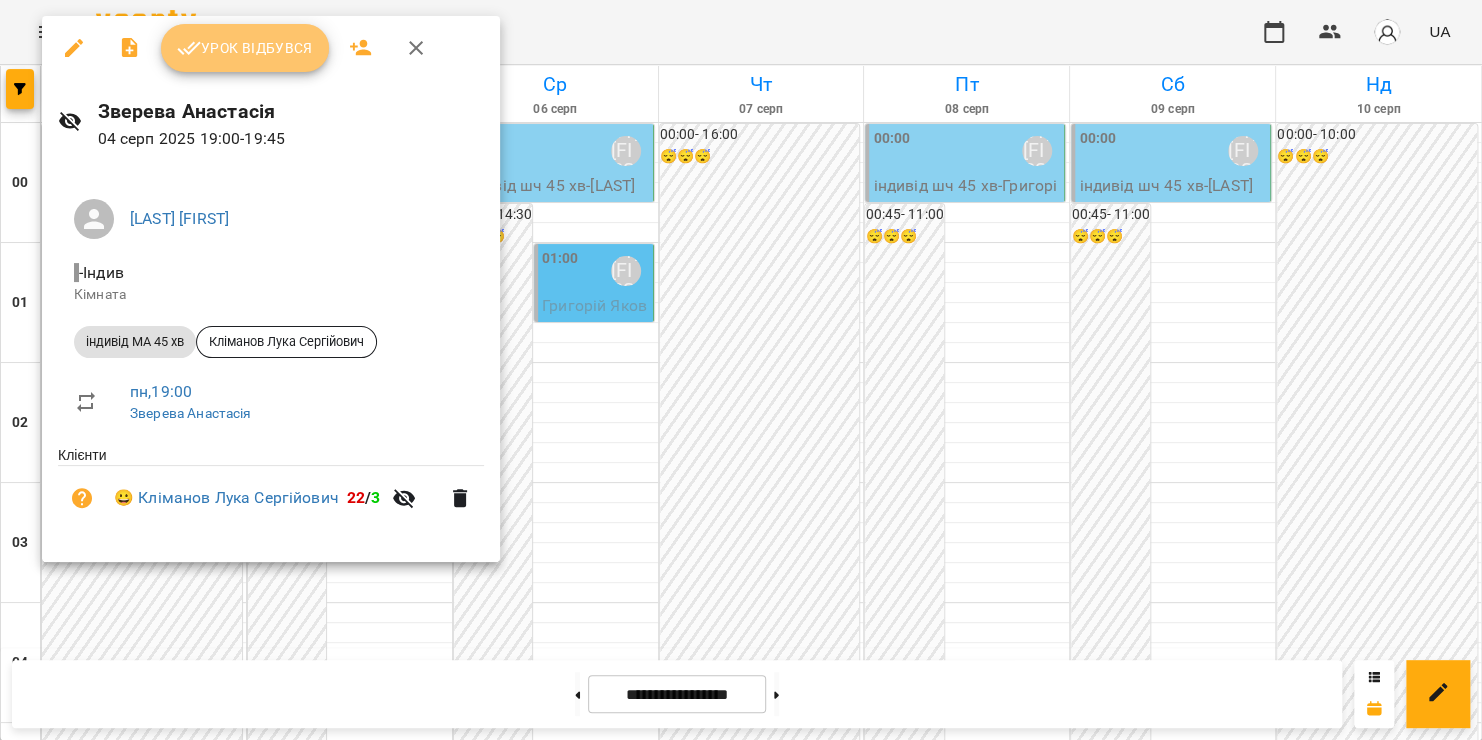 click on "Урок відбувся" at bounding box center [245, 48] 